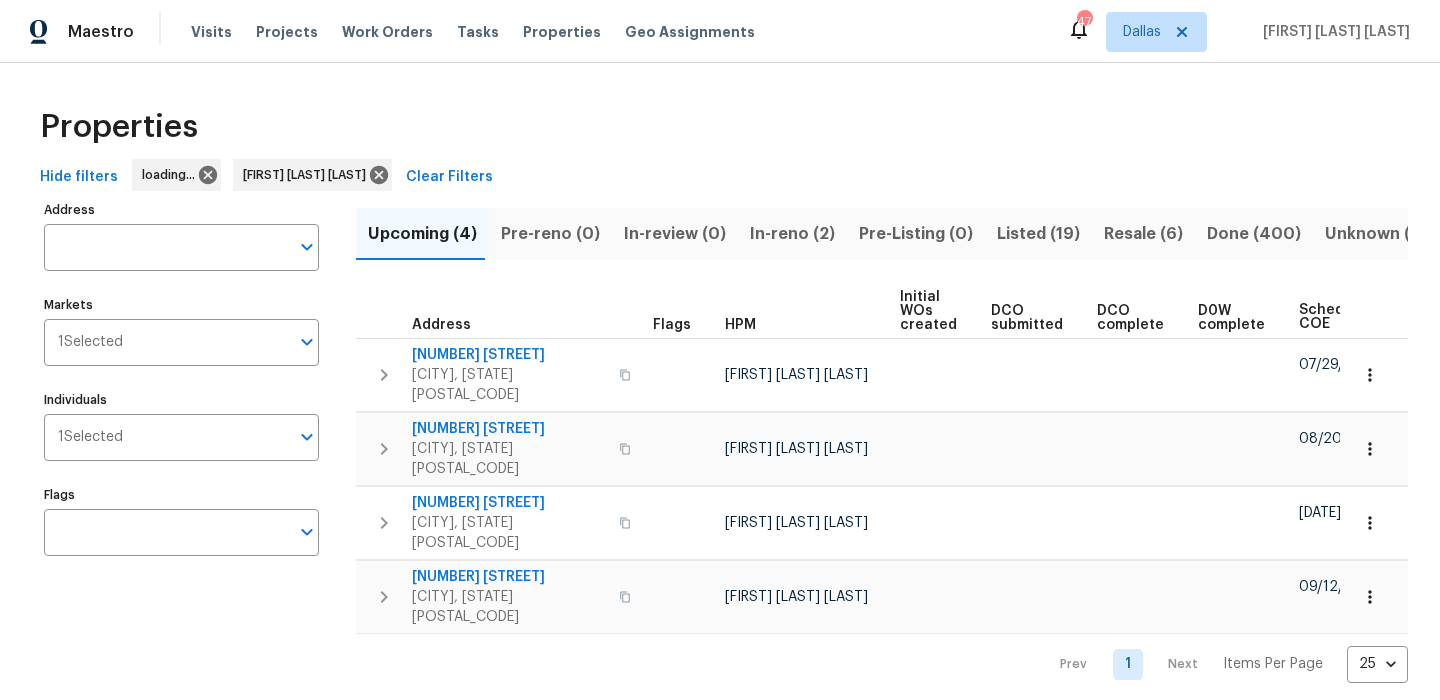 scroll, scrollTop: 0, scrollLeft: 0, axis: both 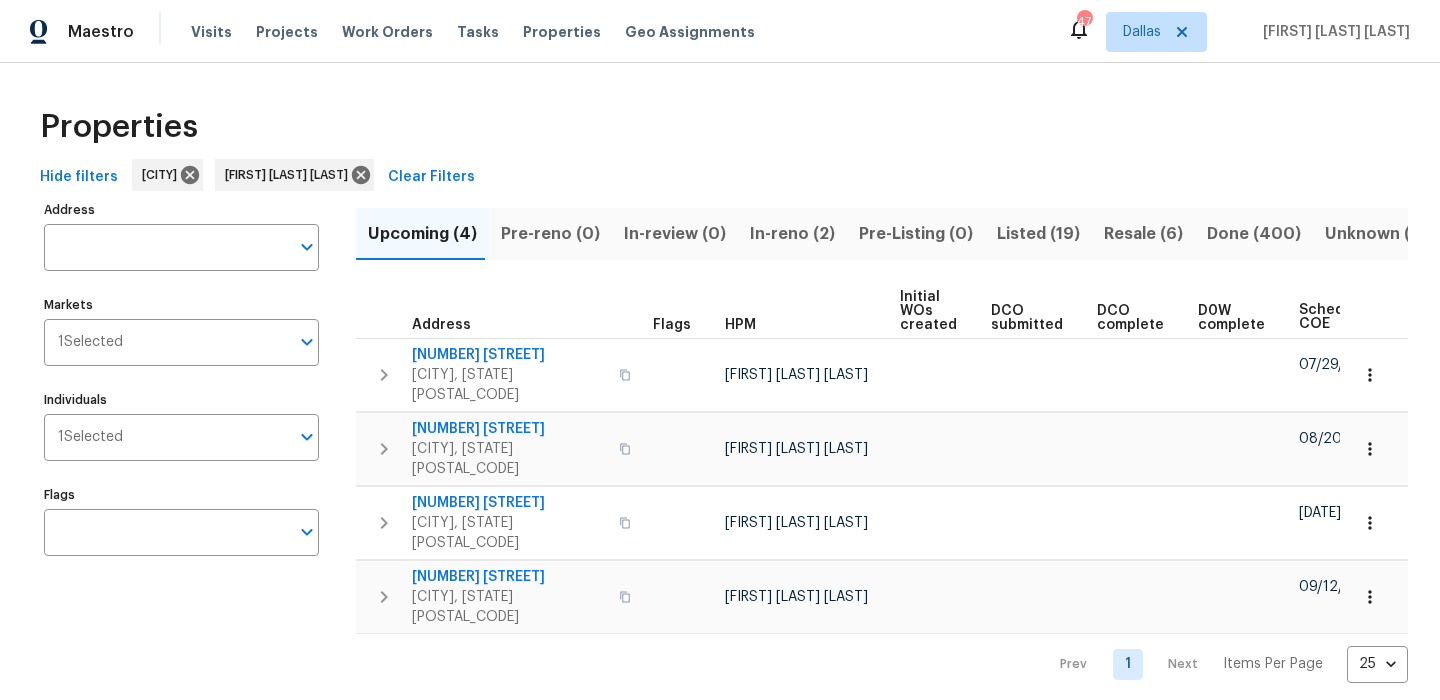 click on "Resale (6)" at bounding box center [1143, 234] 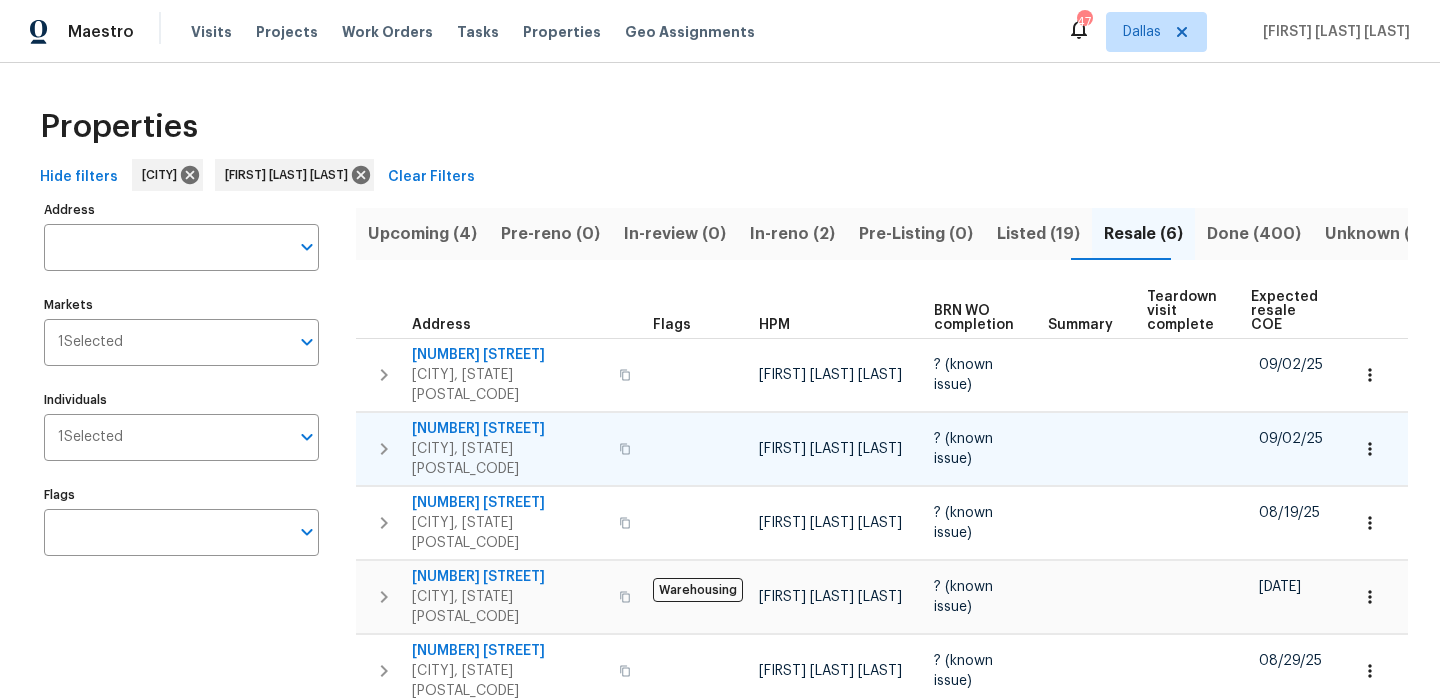 click on "[NUMBER] [STREET]" at bounding box center [509, 429] 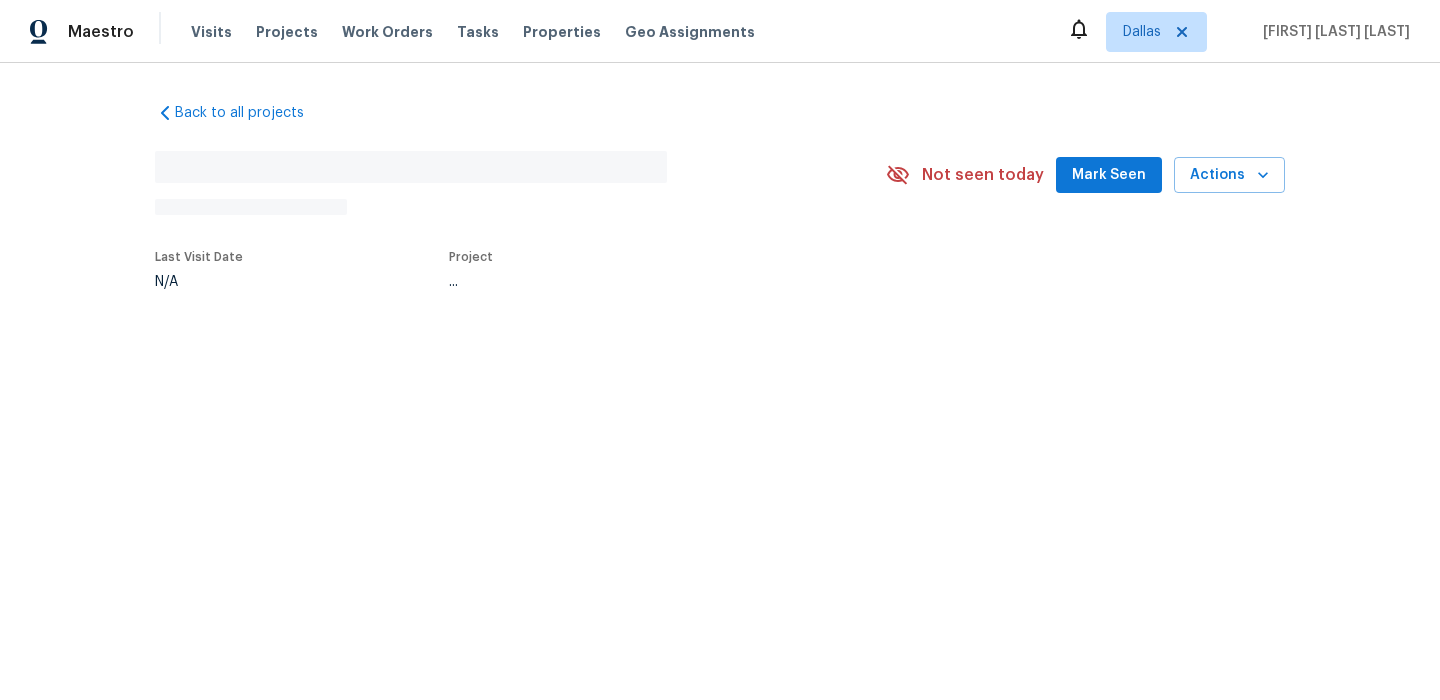 scroll, scrollTop: 0, scrollLeft: 0, axis: both 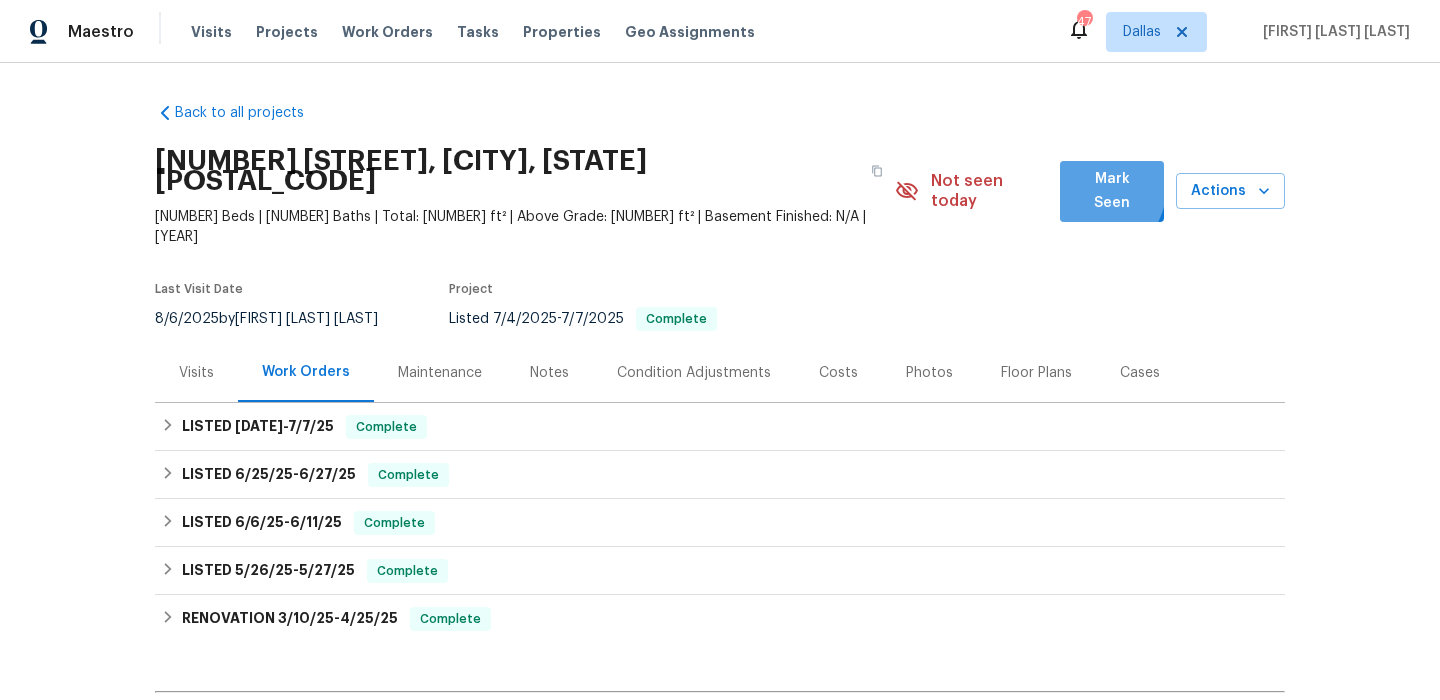 click on "Mark Seen" at bounding box center [1112, 191] 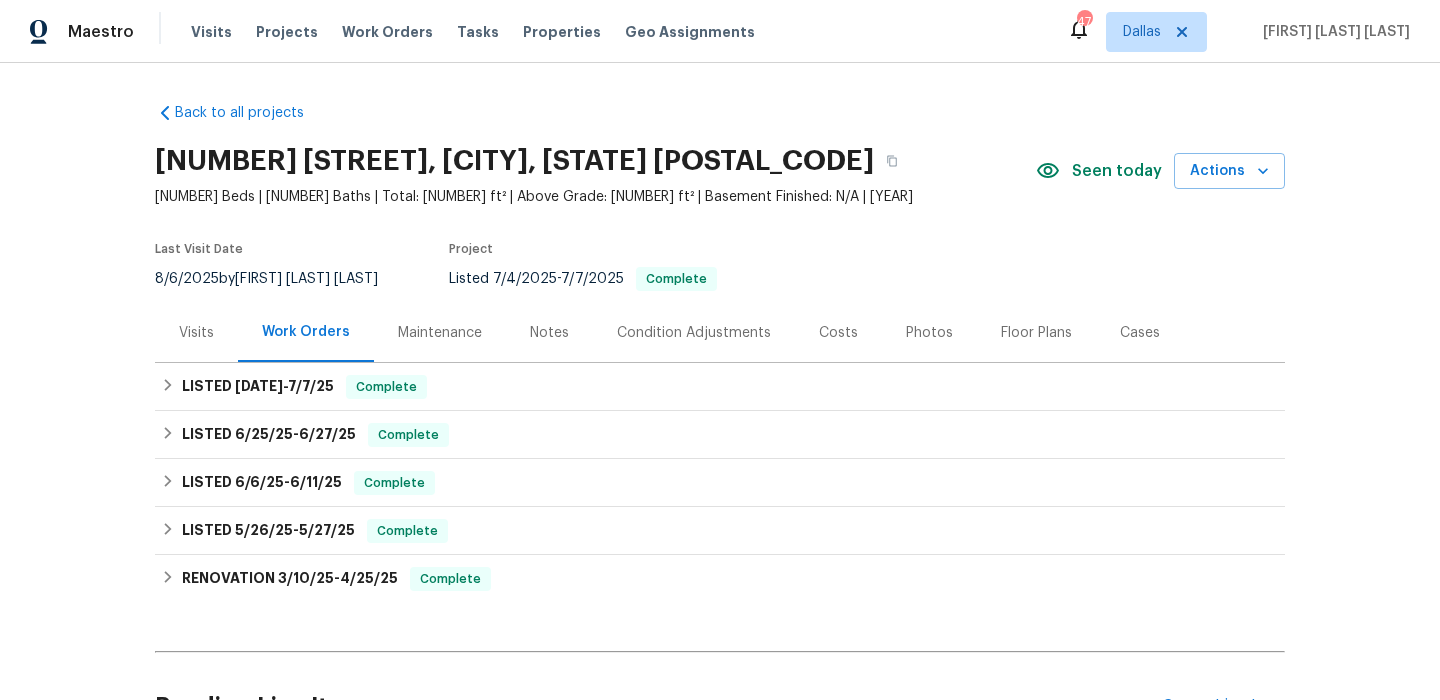 scroll, scrollTop: 209, scrollLeft: 0, axis: vertical 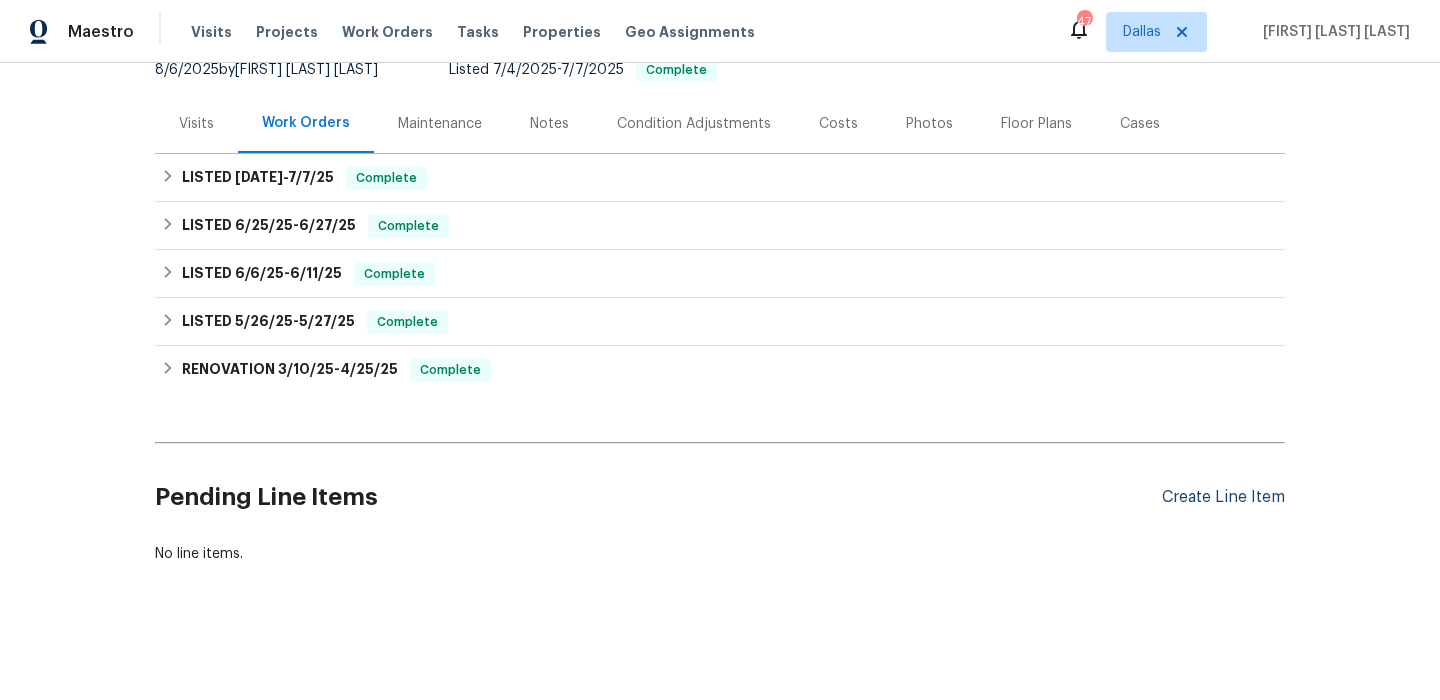 click on "Create Line Item" at bounding box center (1223, 497) 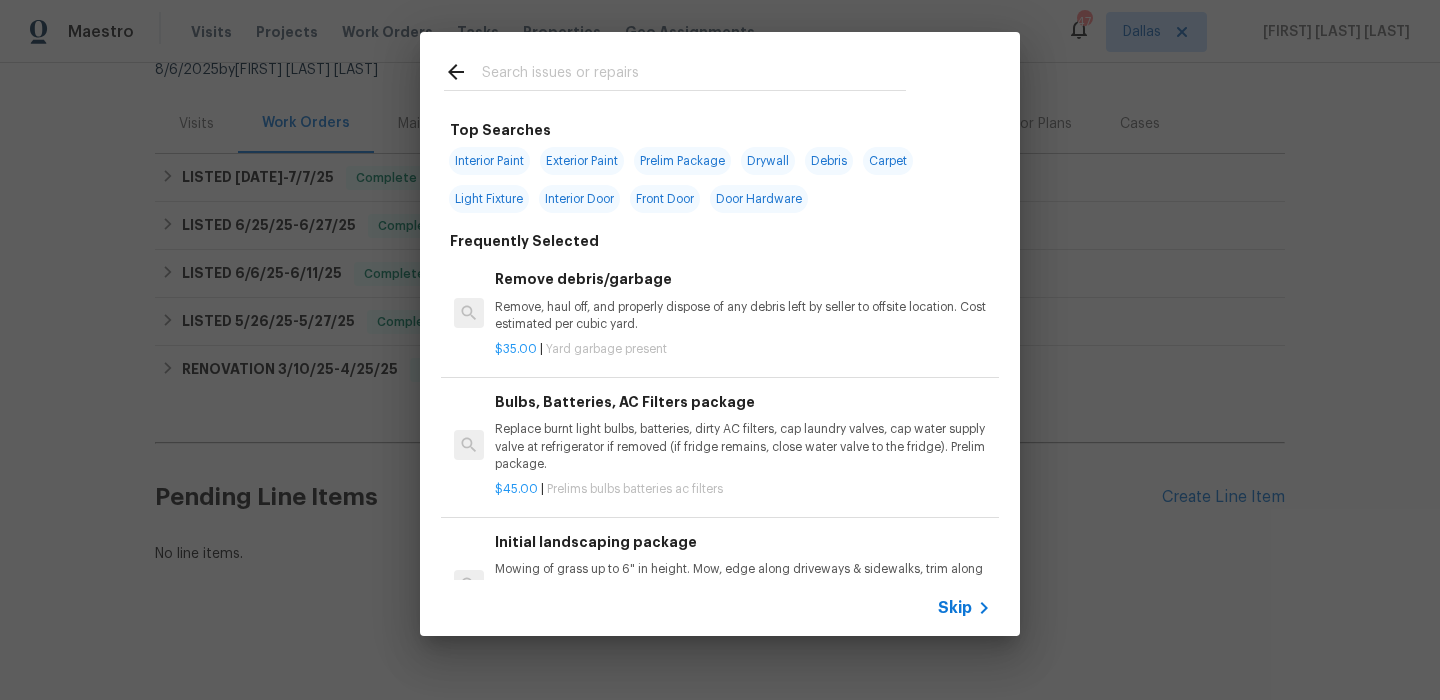 click on "Skip" at bounding box center [955, 608] 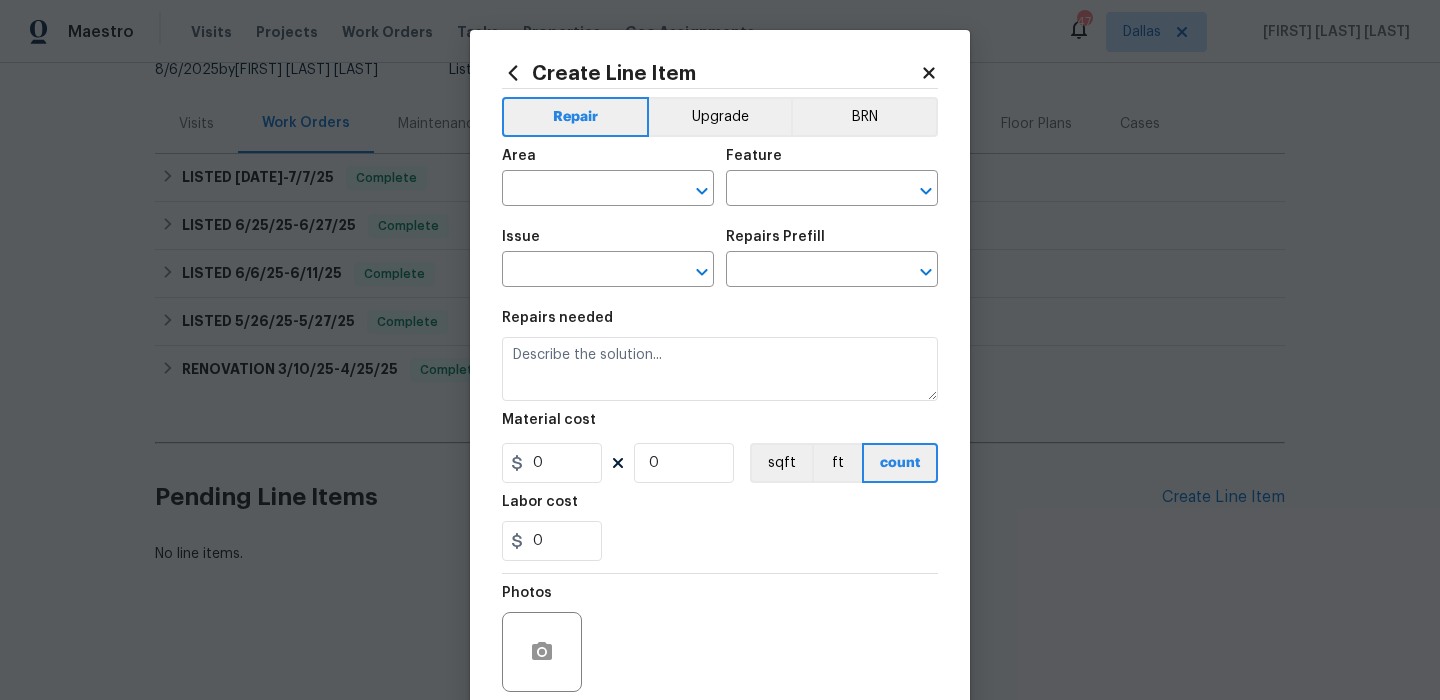 click on "Area" at bounding box center [608, 162] 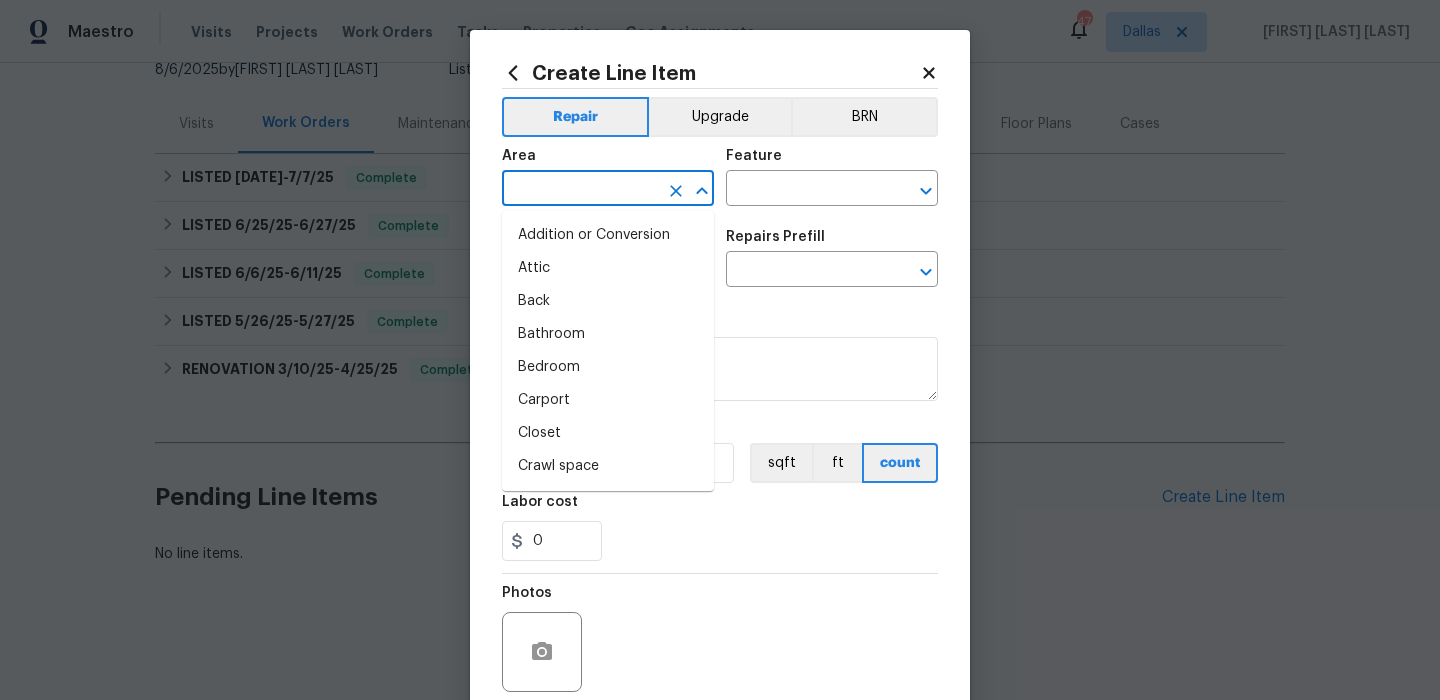 click at bounding box center (580, 190) 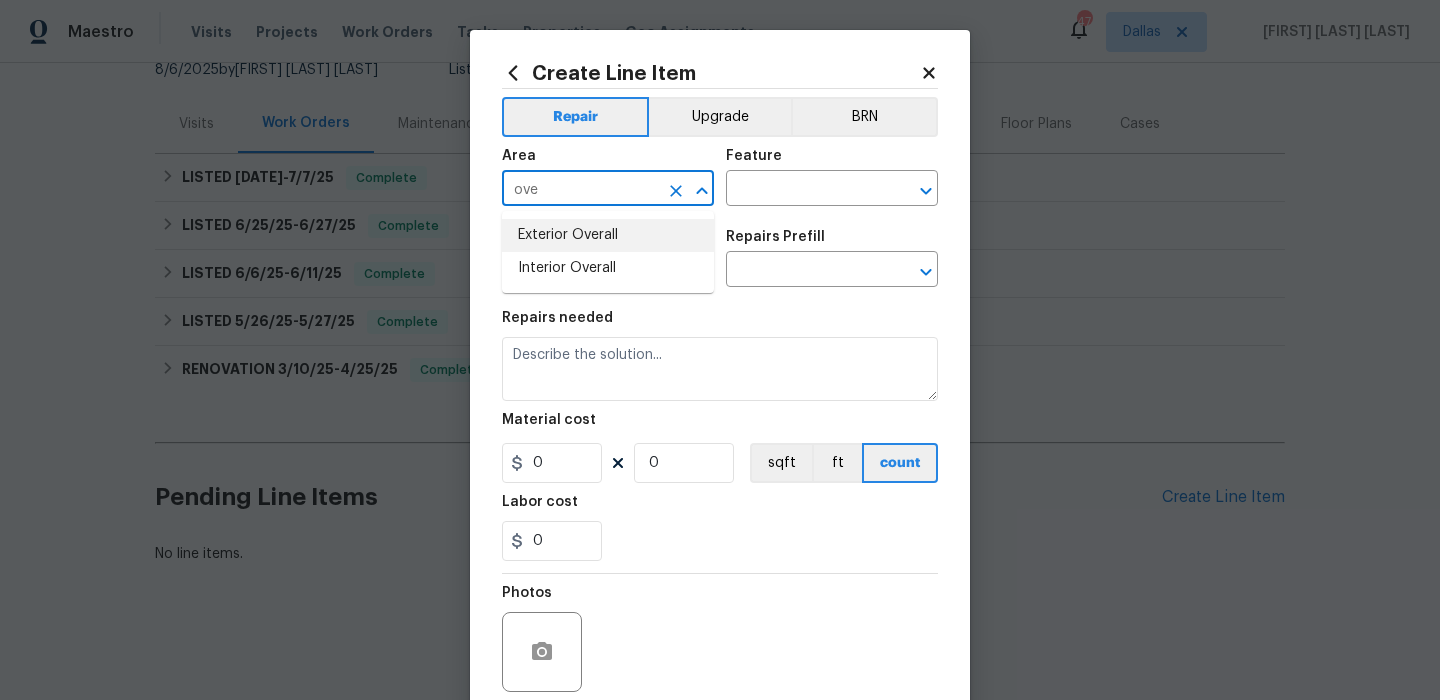 click on "Exterior Overall" at bounding box center [608, 235] 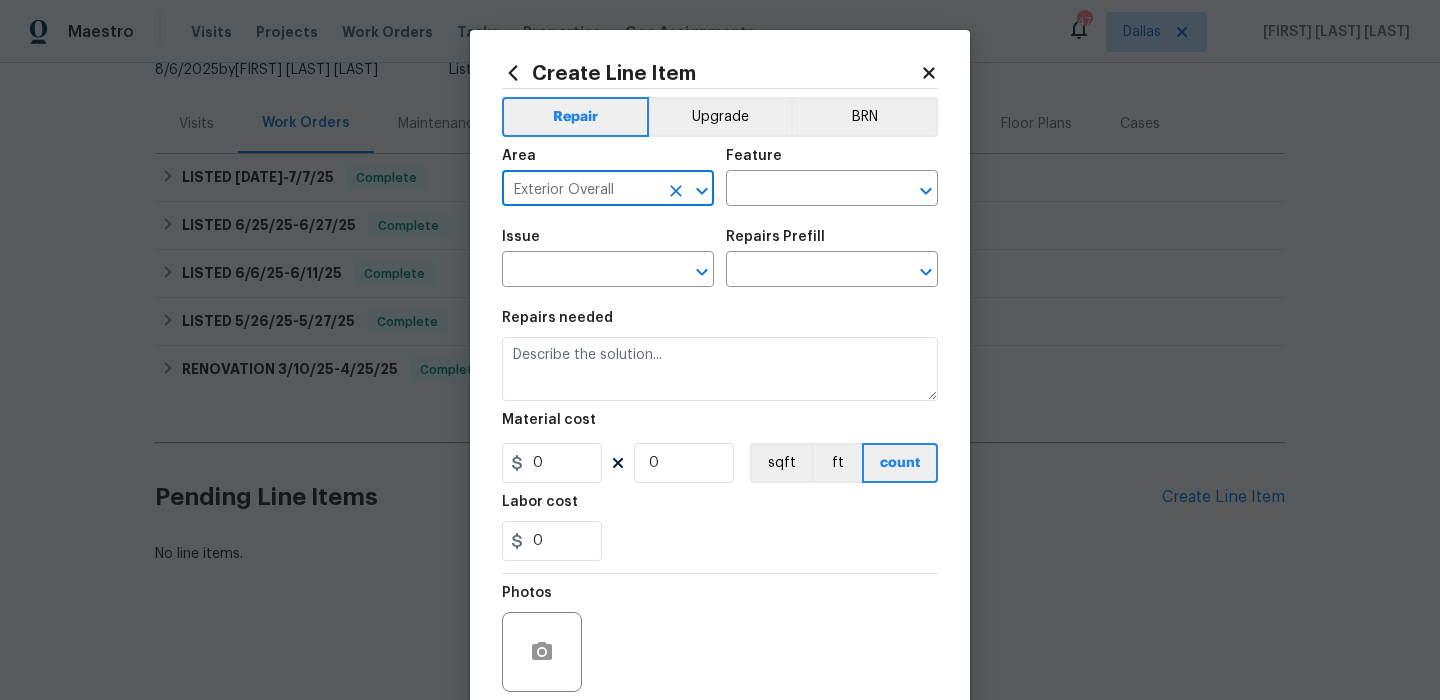 type on "Exterior Overall" 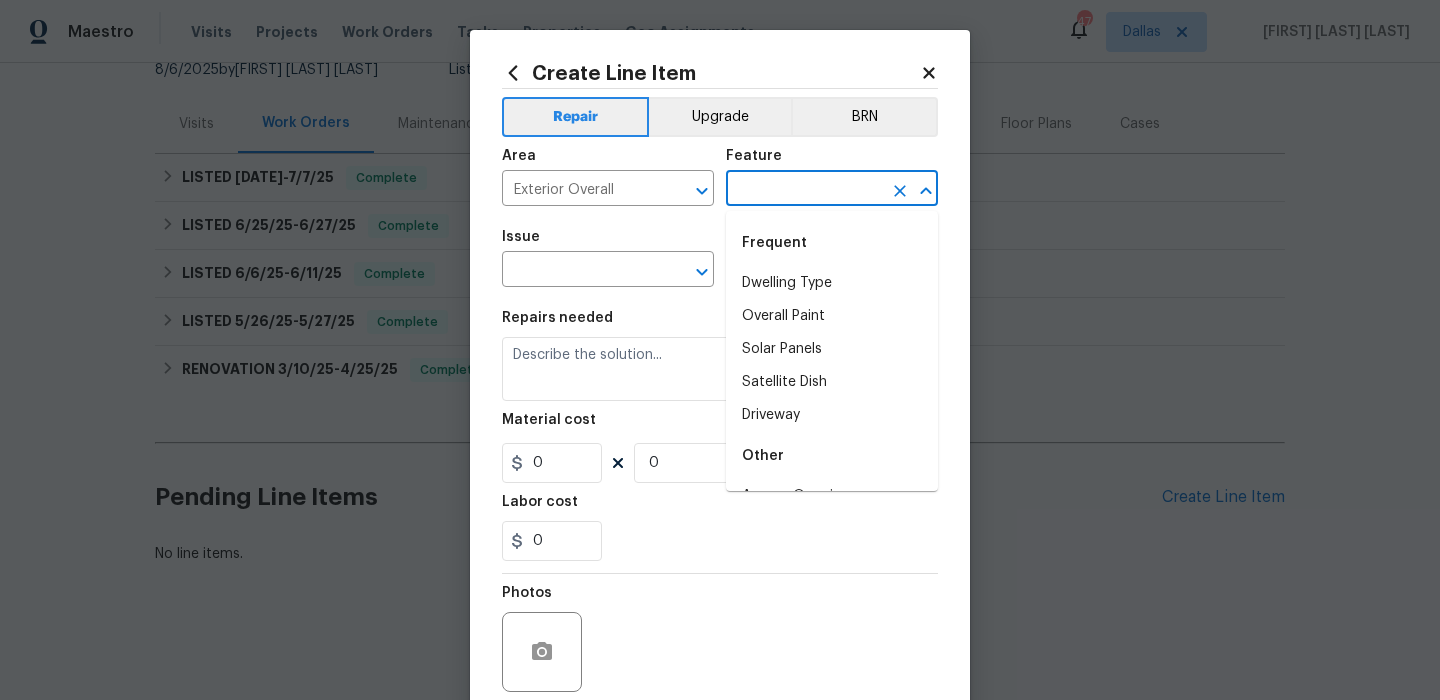 click at bounding box center [804, 190] 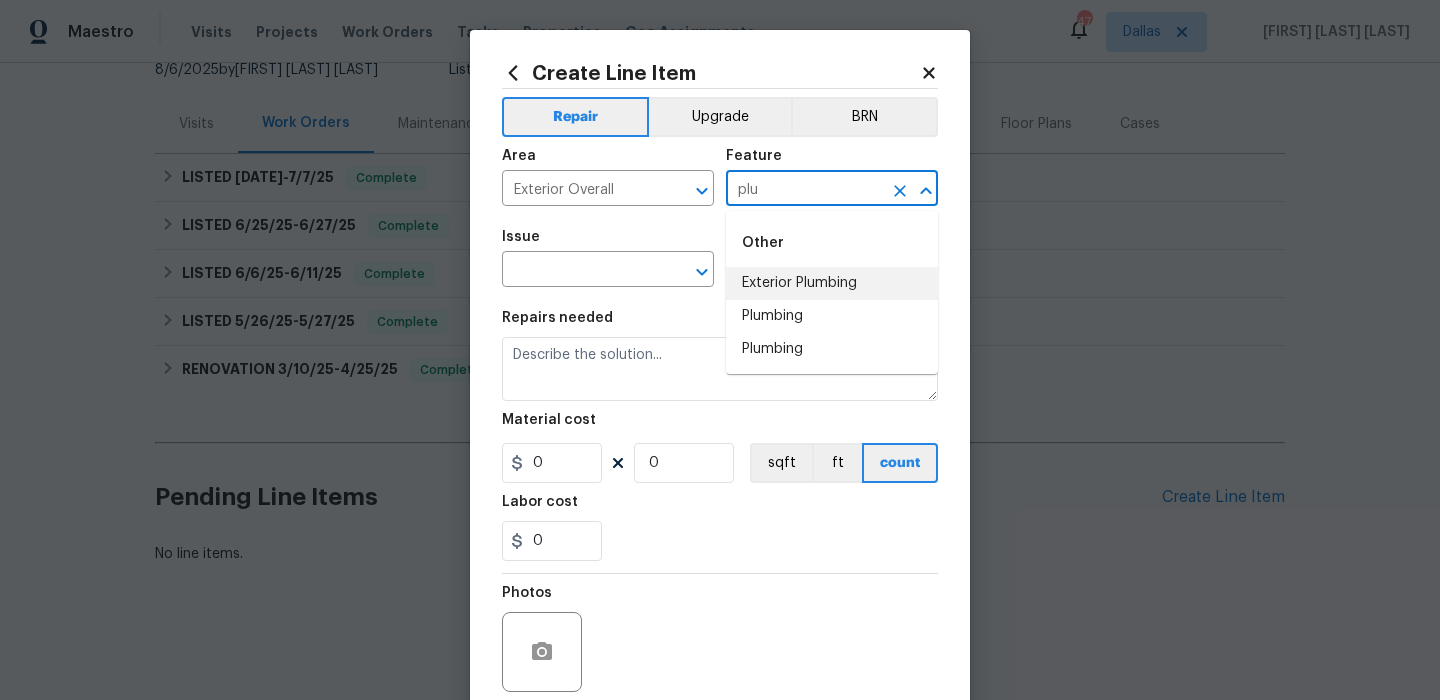 click on "Exterior Plumbing" at bounding box center (832, 283) 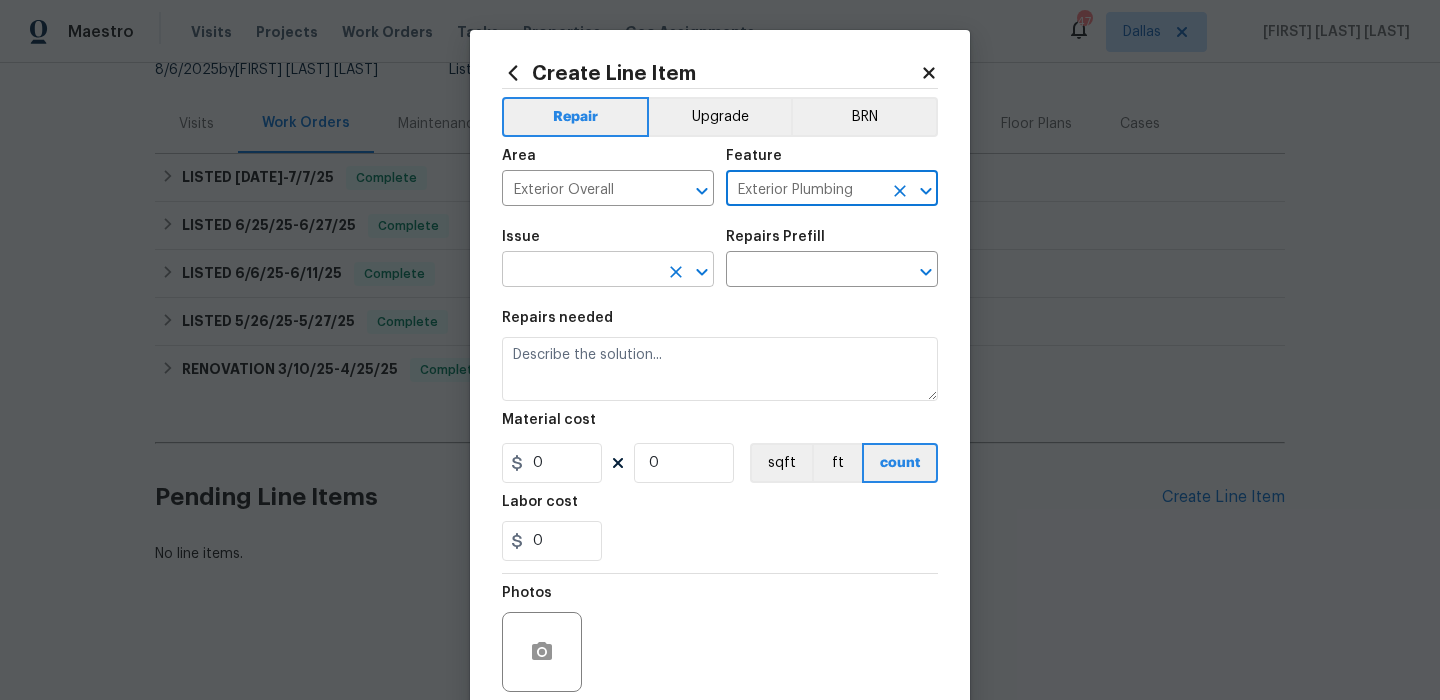 type on "Exterior Plumbing" 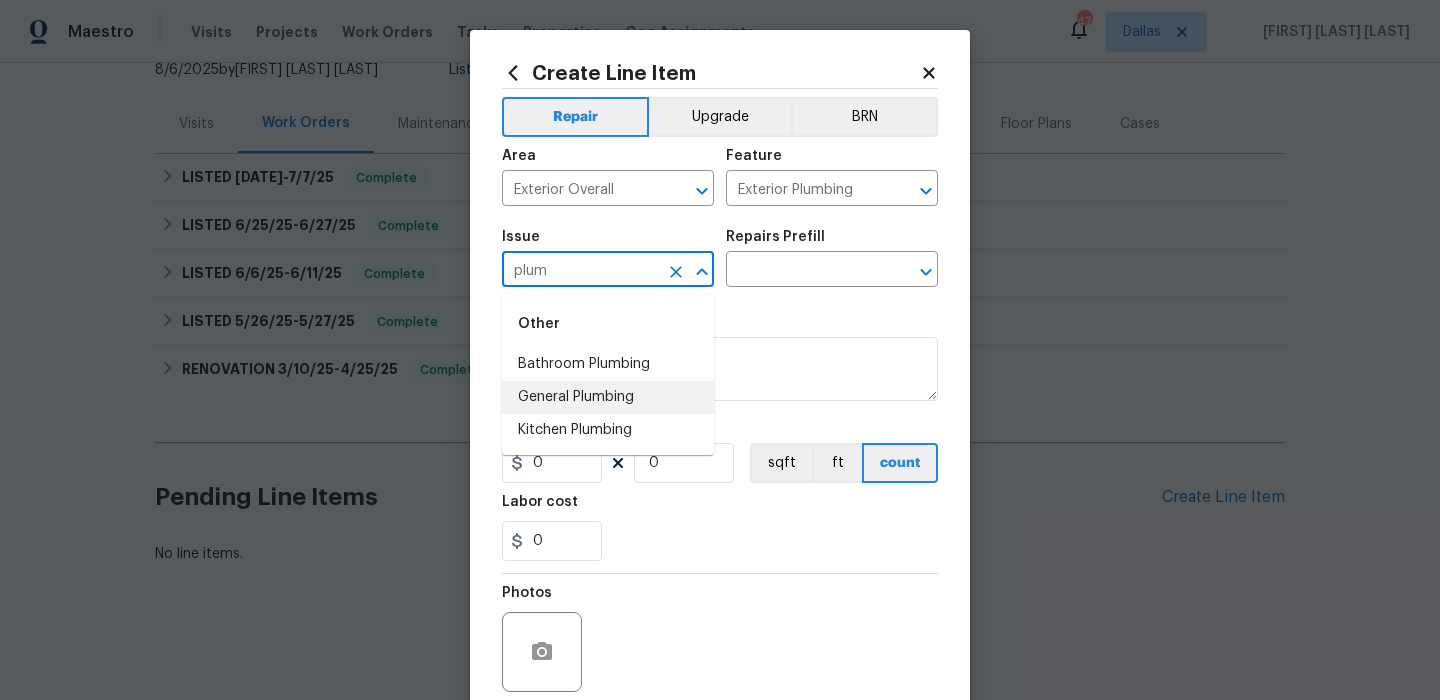 click on "General Plumbing" at bounding box center [608, 397] 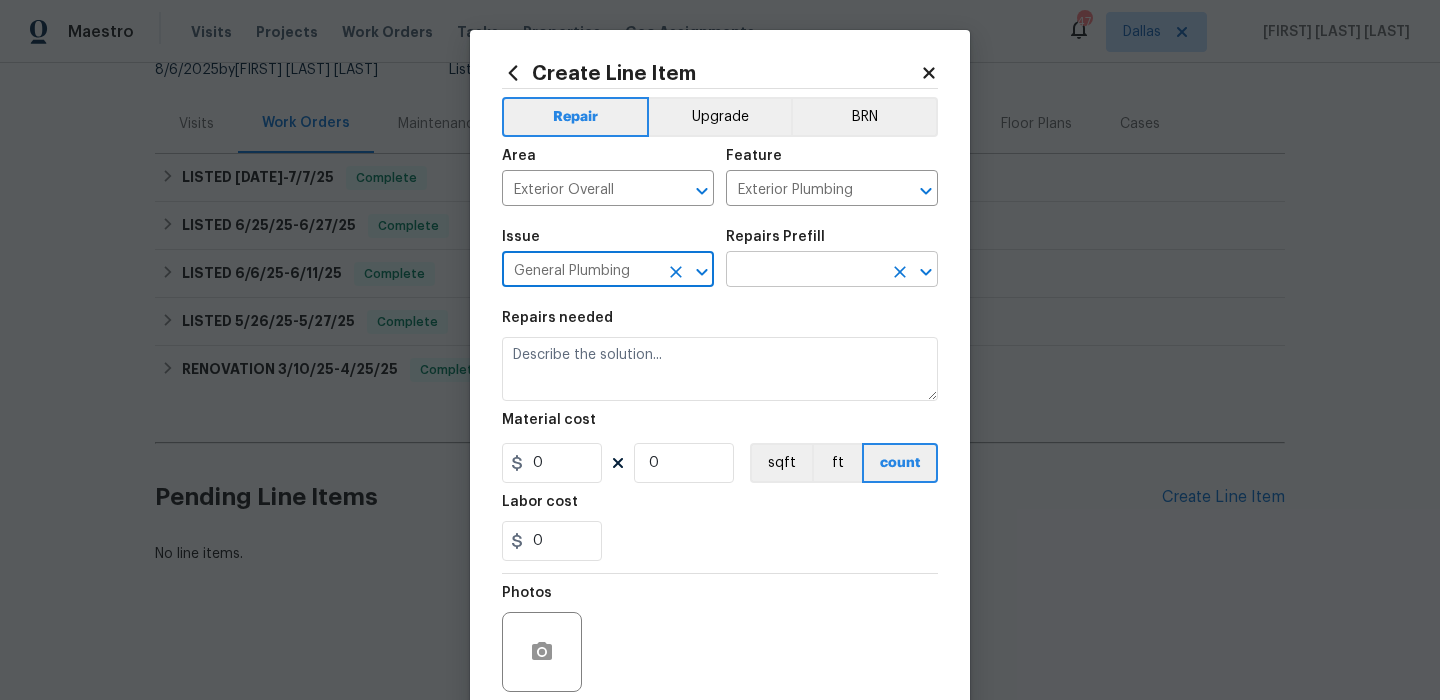 type on "General Plumbing" 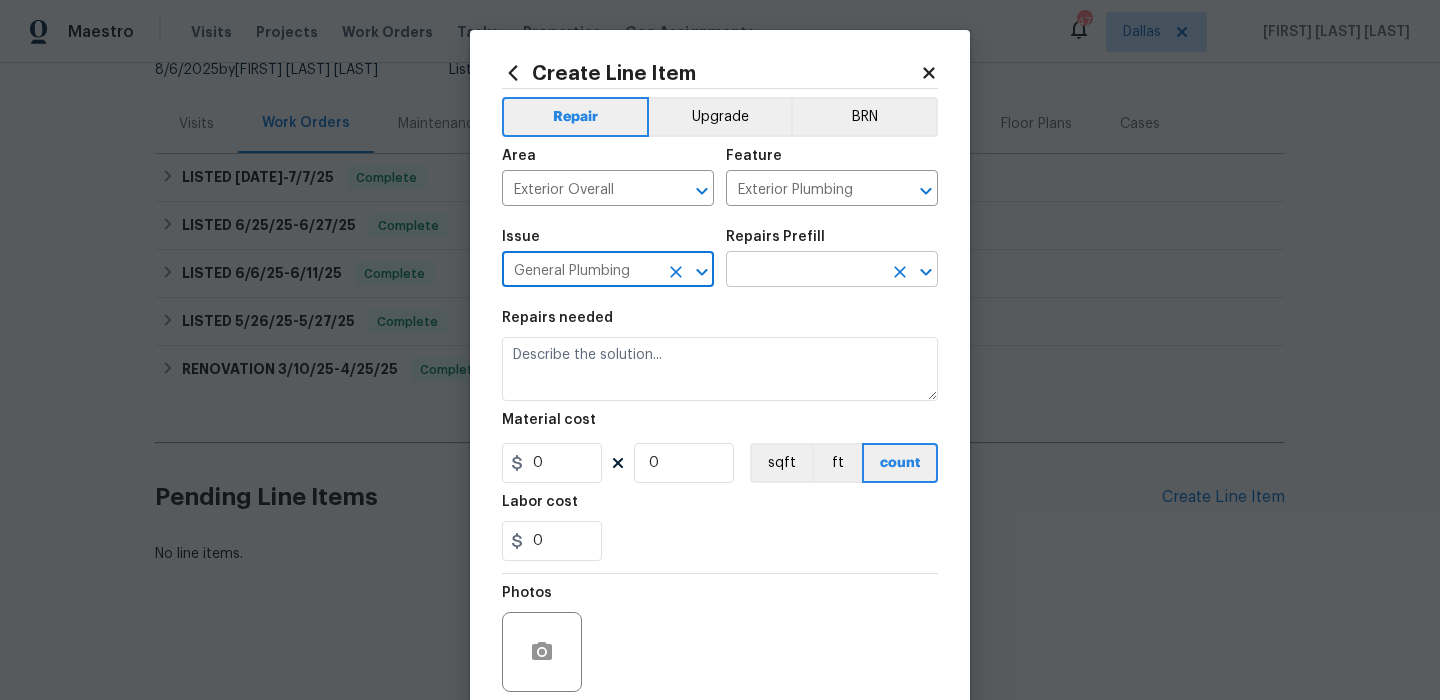 click at bounding box center (804, 271) 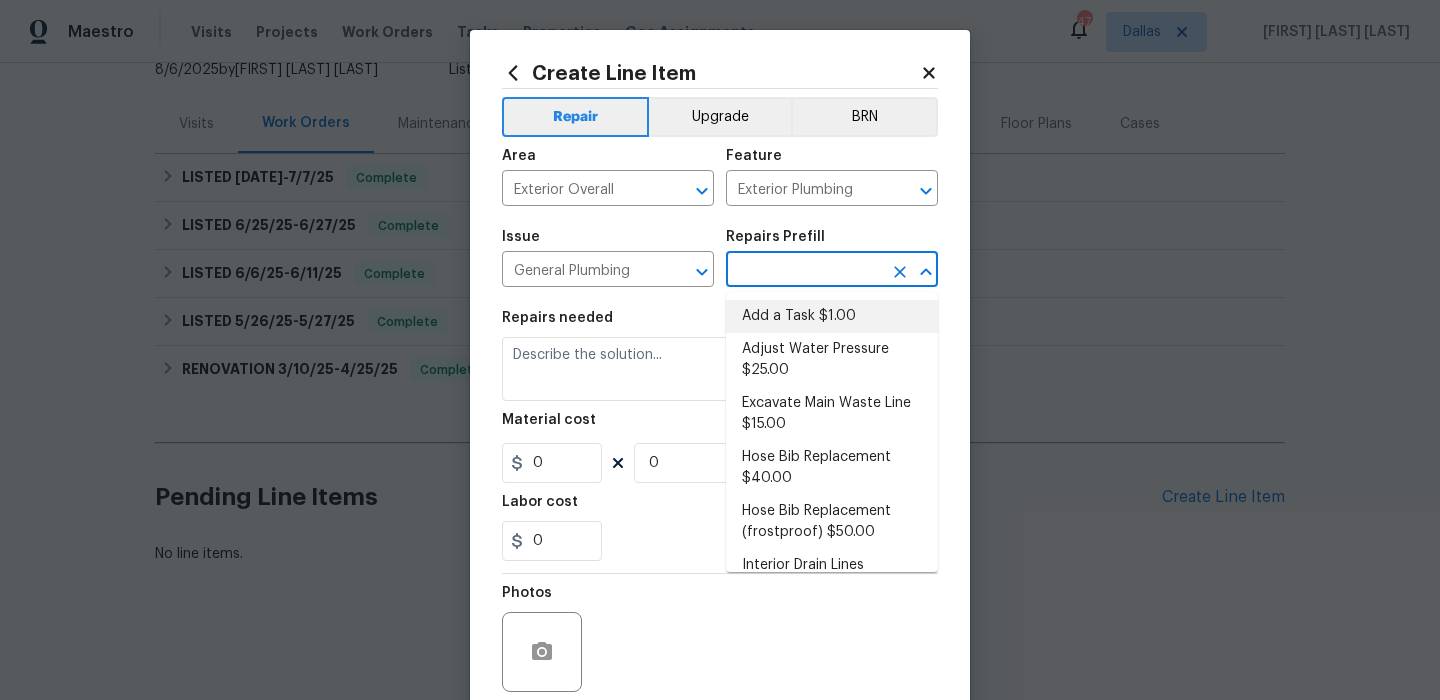 click on "Add a Task $1.00" at bounding box center [832, 316] 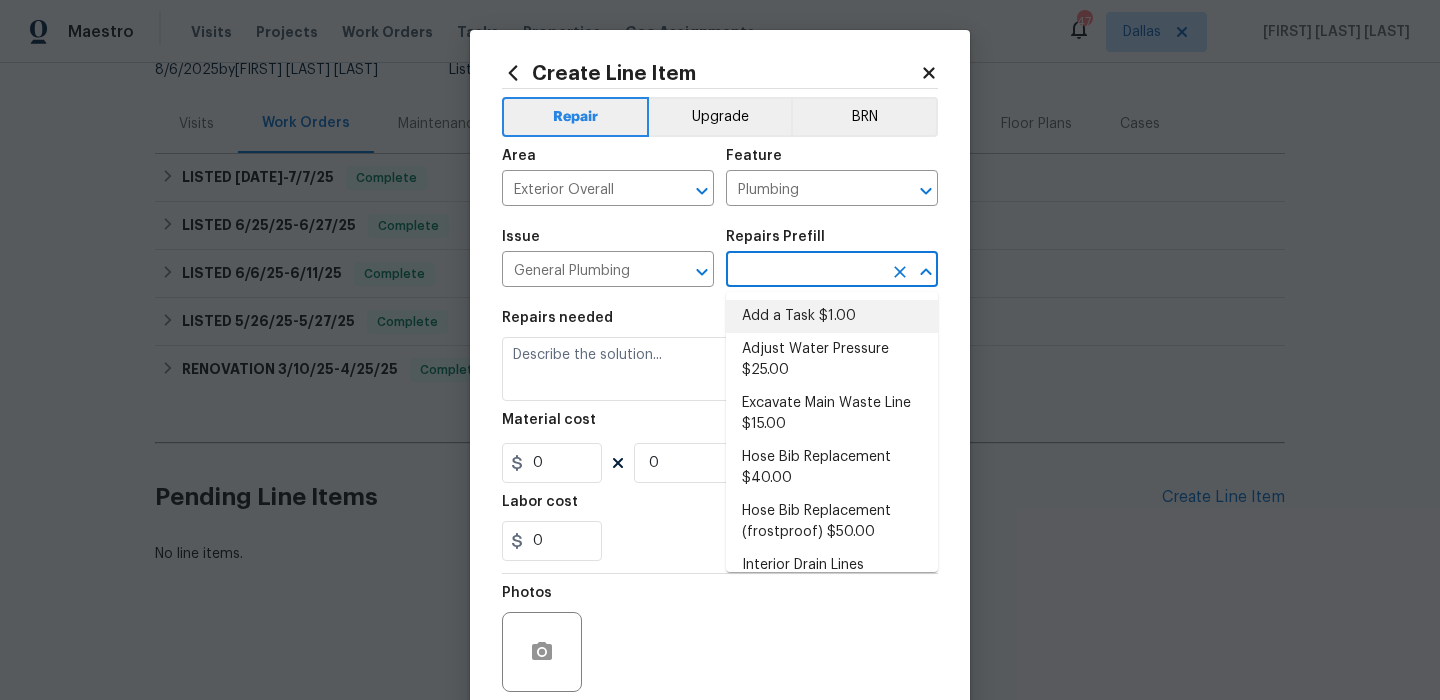 type on "Add a Task $1.00" 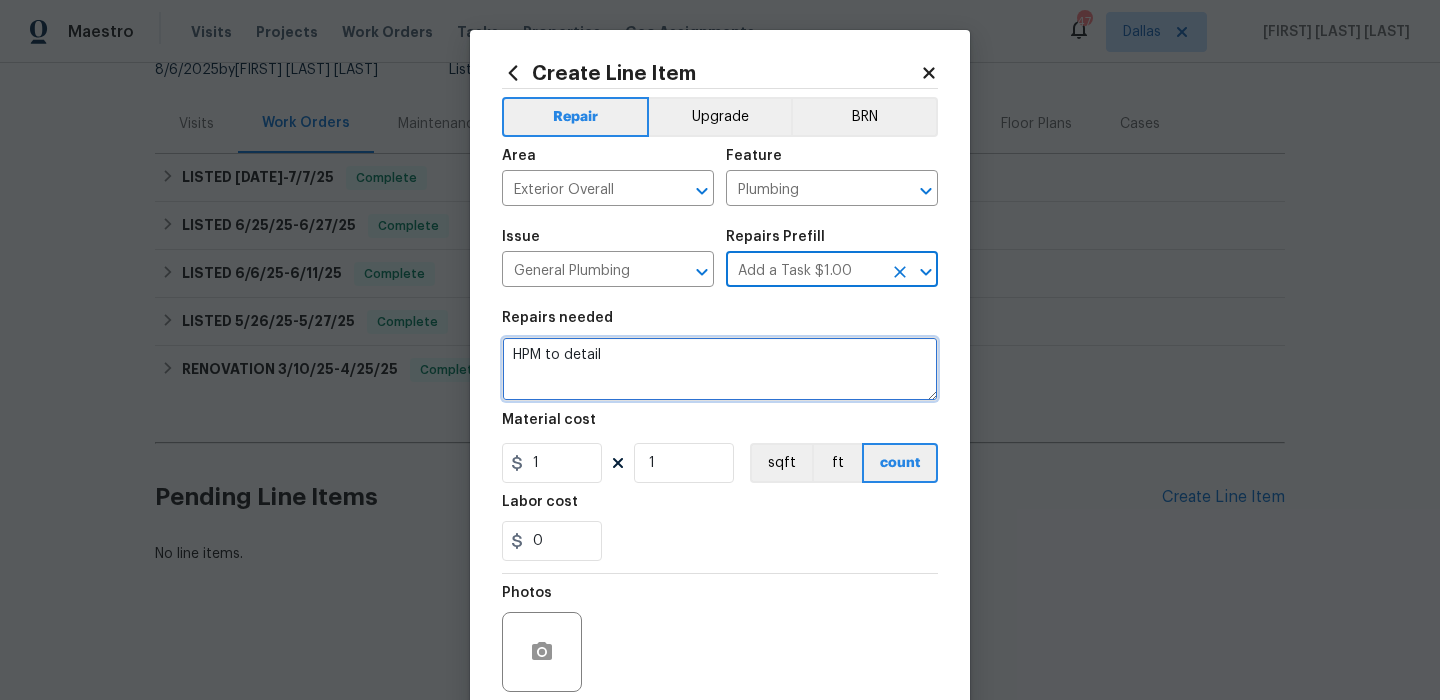 click on "HPM to detail" at bounding box center [720, 369] 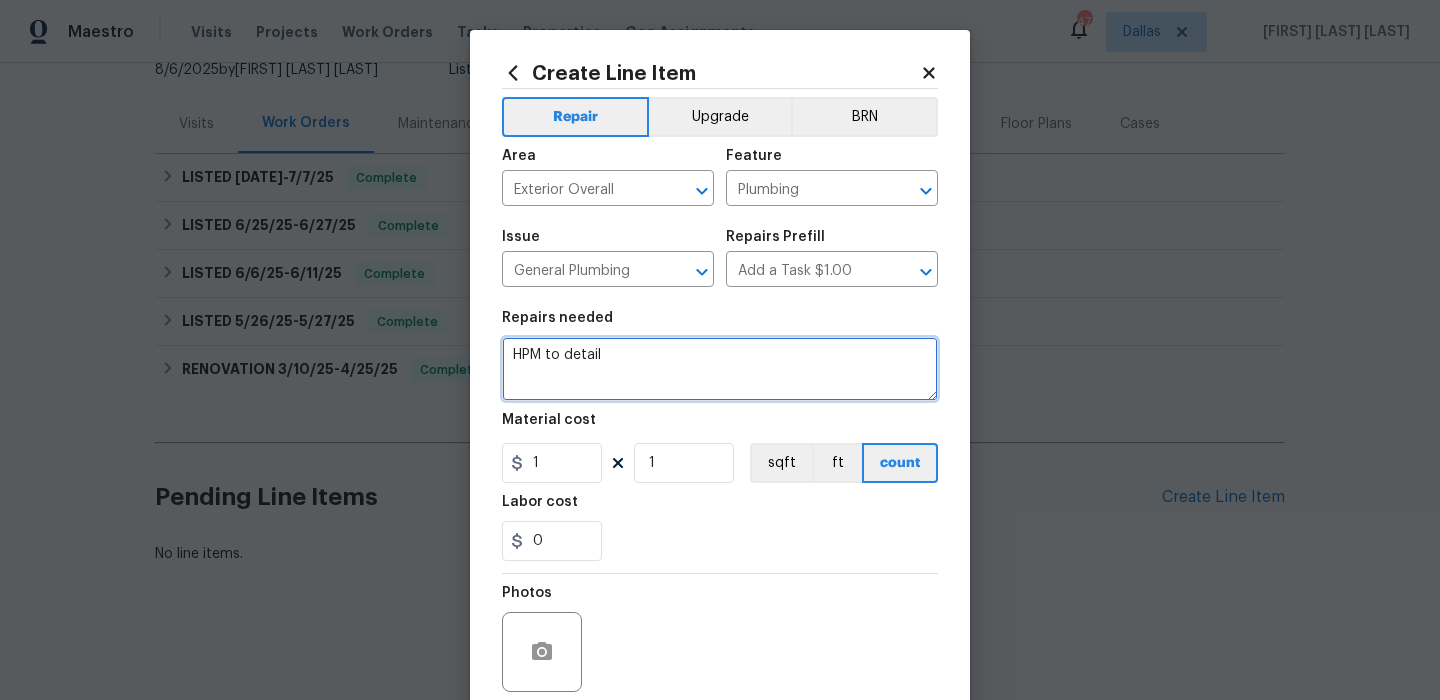click on "HPM to detail" at bounding box center [720, 369] 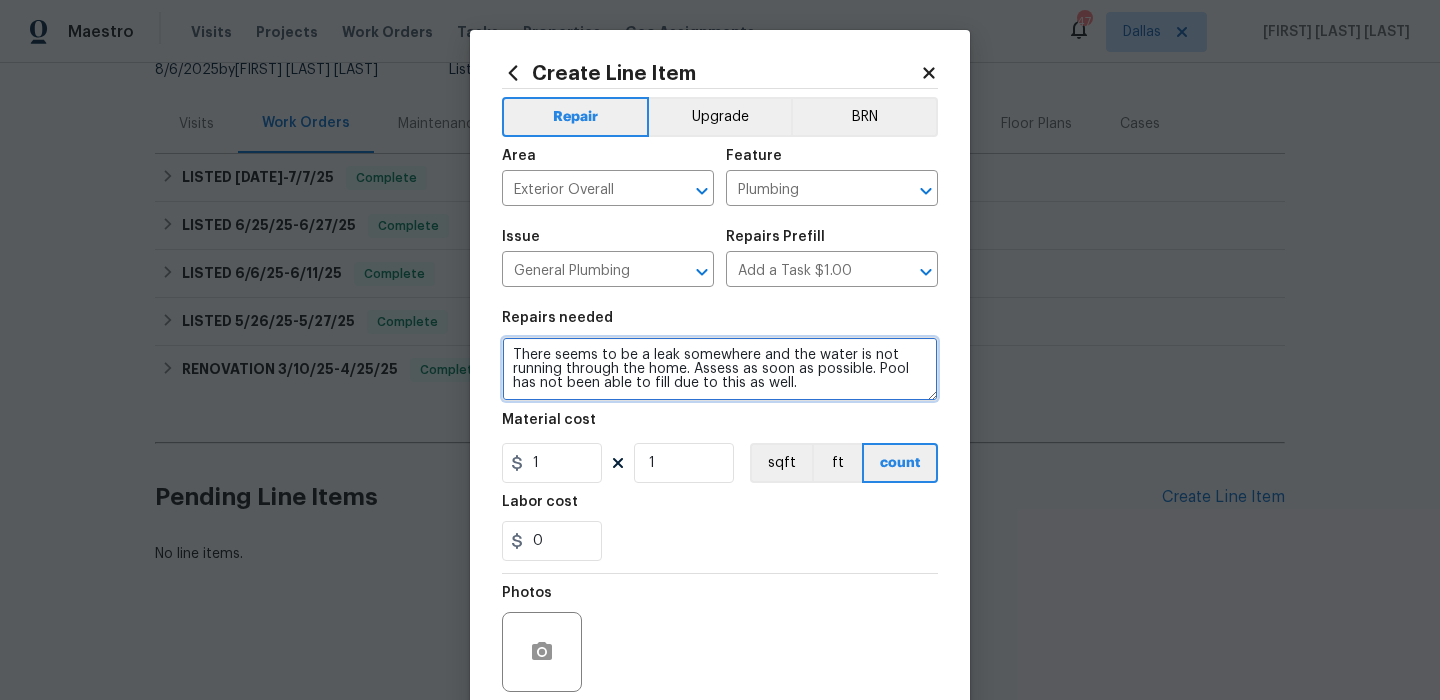 scroll, scrollTop: 162, scrollLeft: 0, axis: vertical 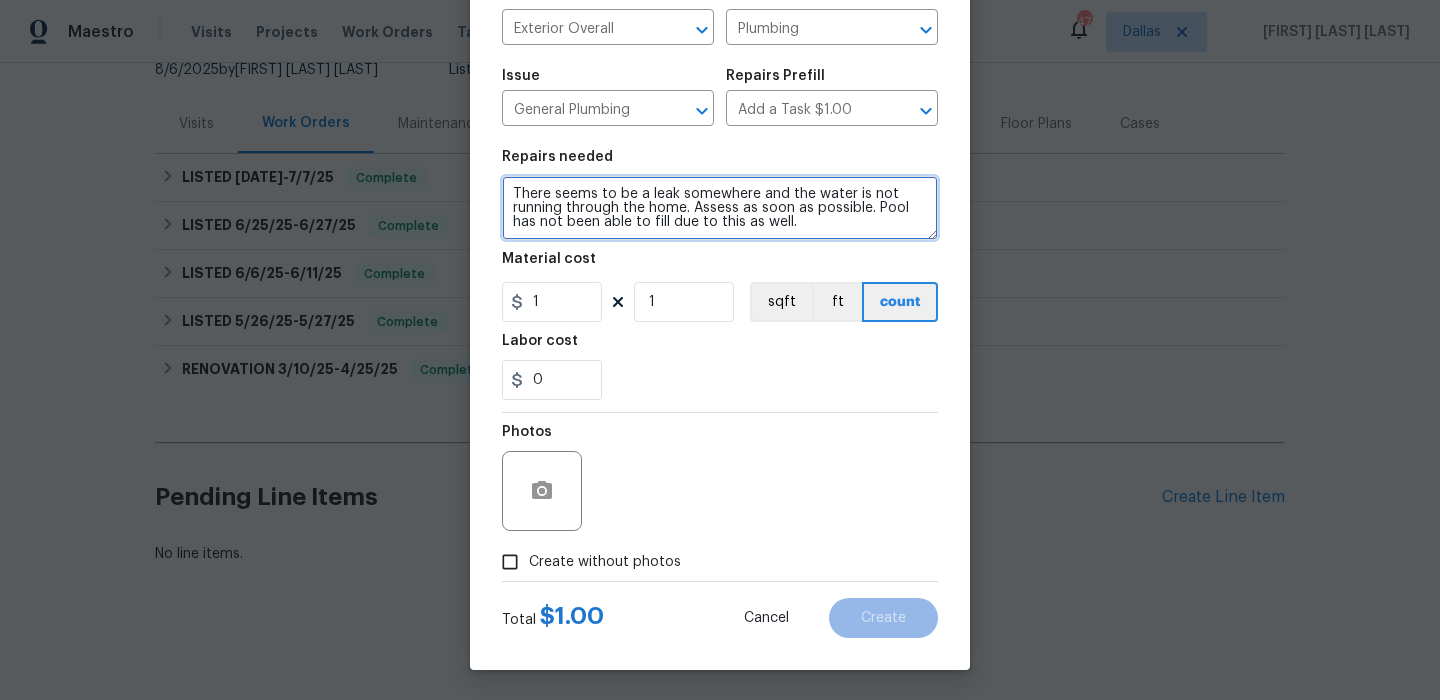 type on "There seems to be a leak somewhere and the water is not running through the home. Assess as soon as possible. Pool has not been able to fill due to this as well." 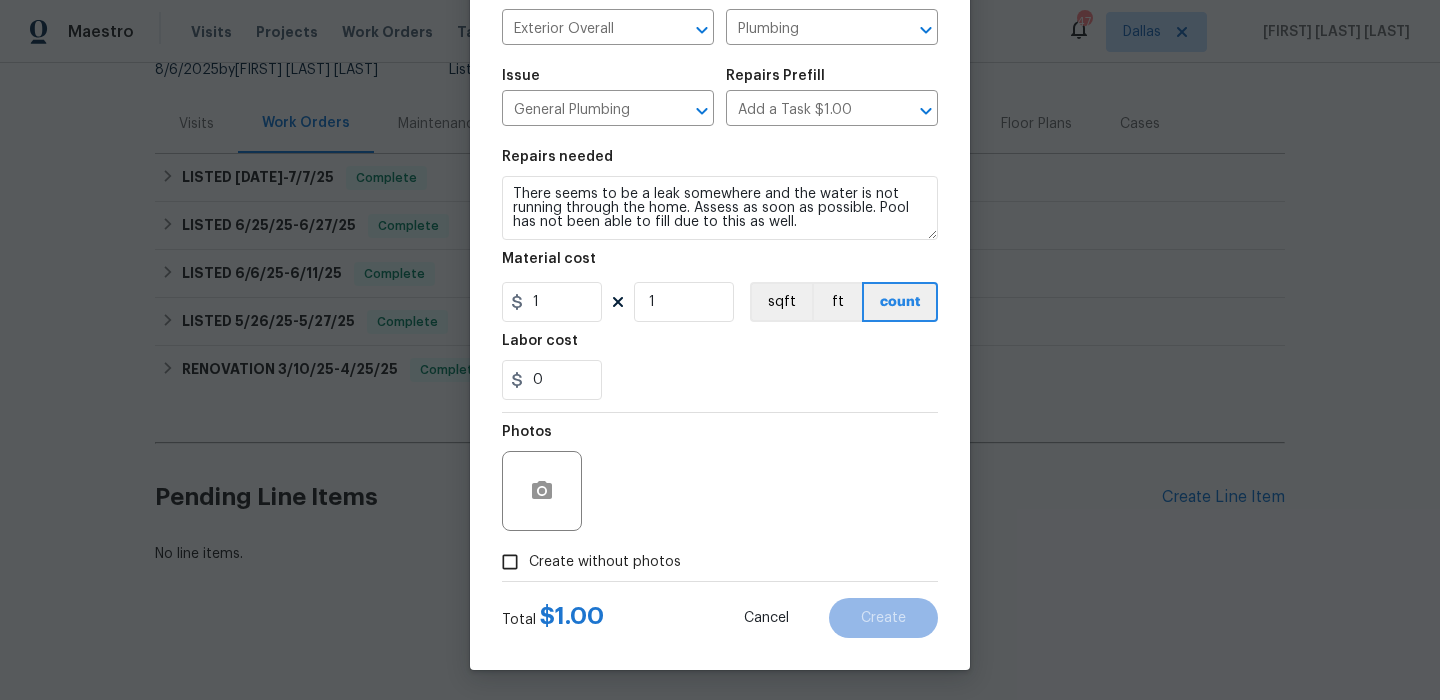 click on "Create without photos" at bounding box center [605, 562] 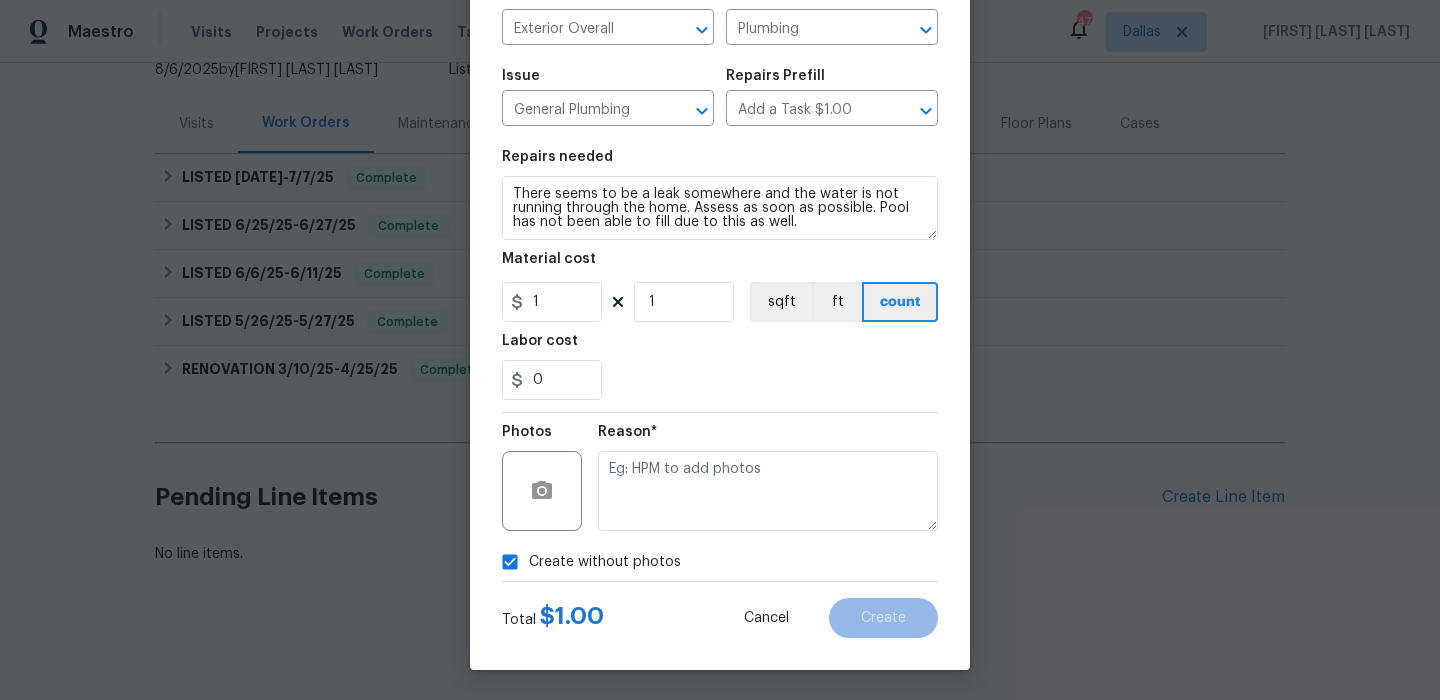 click at bounding box center [768, 491] 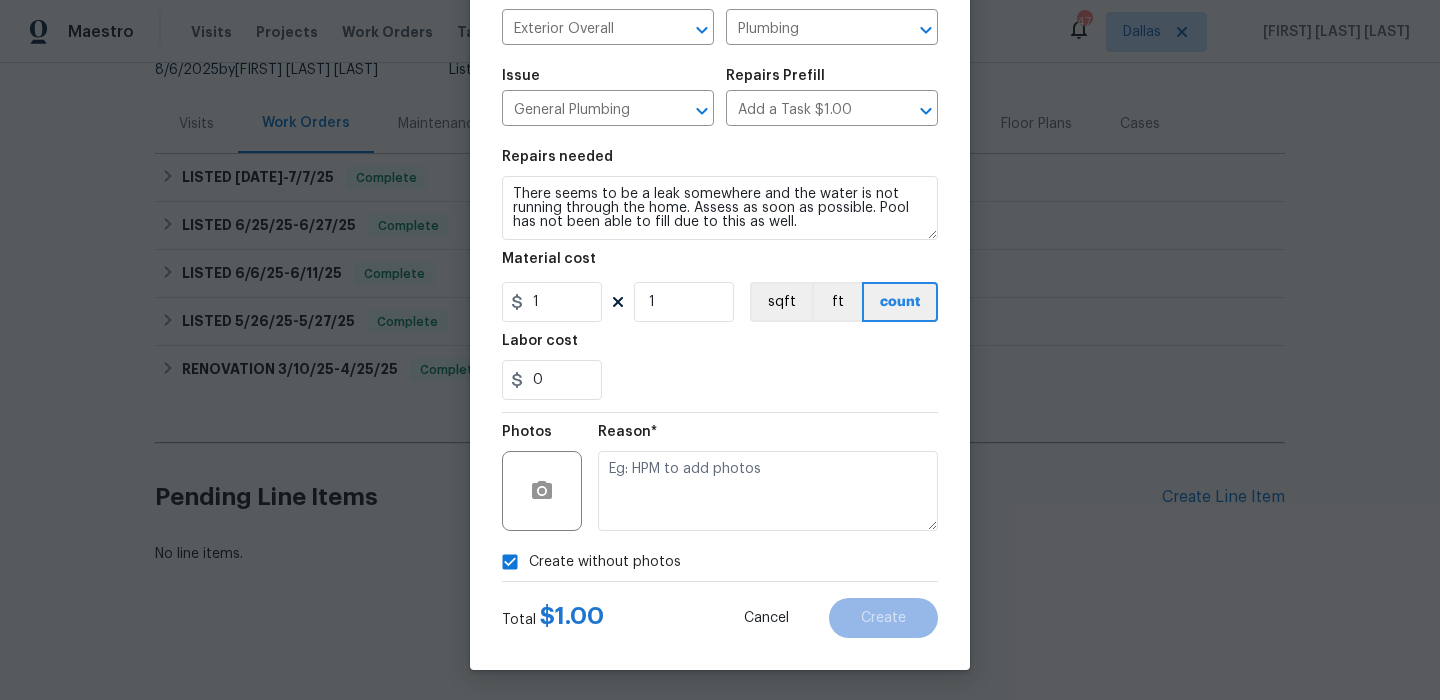 click at bounding box center [768, 491] 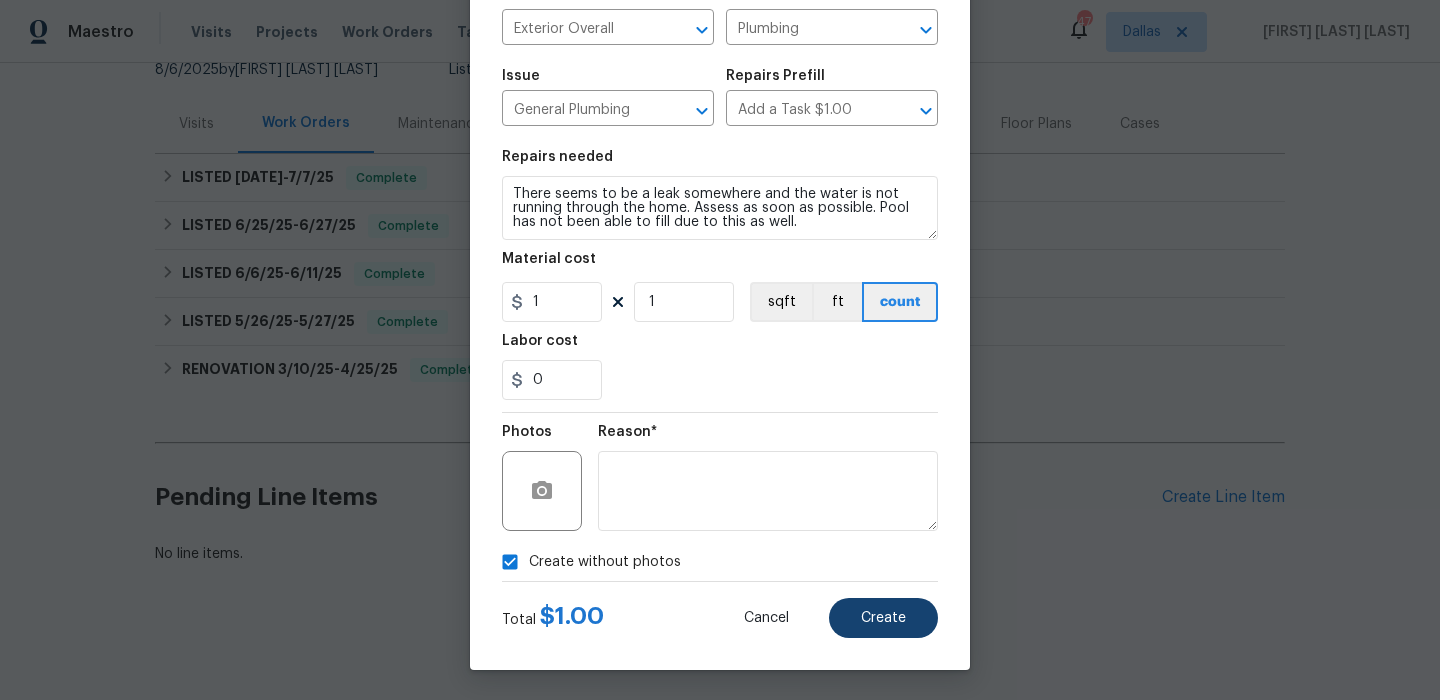 type 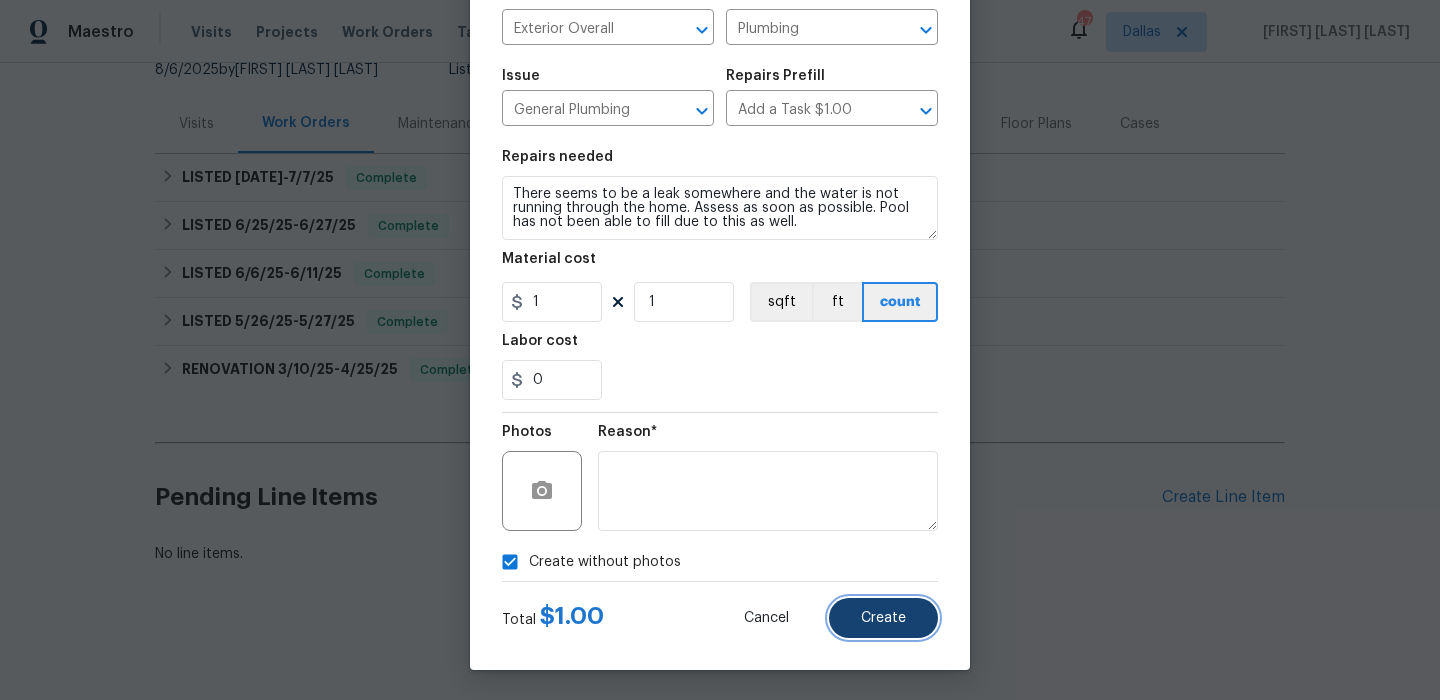 click on "Create" at bounding box center (883, 618) 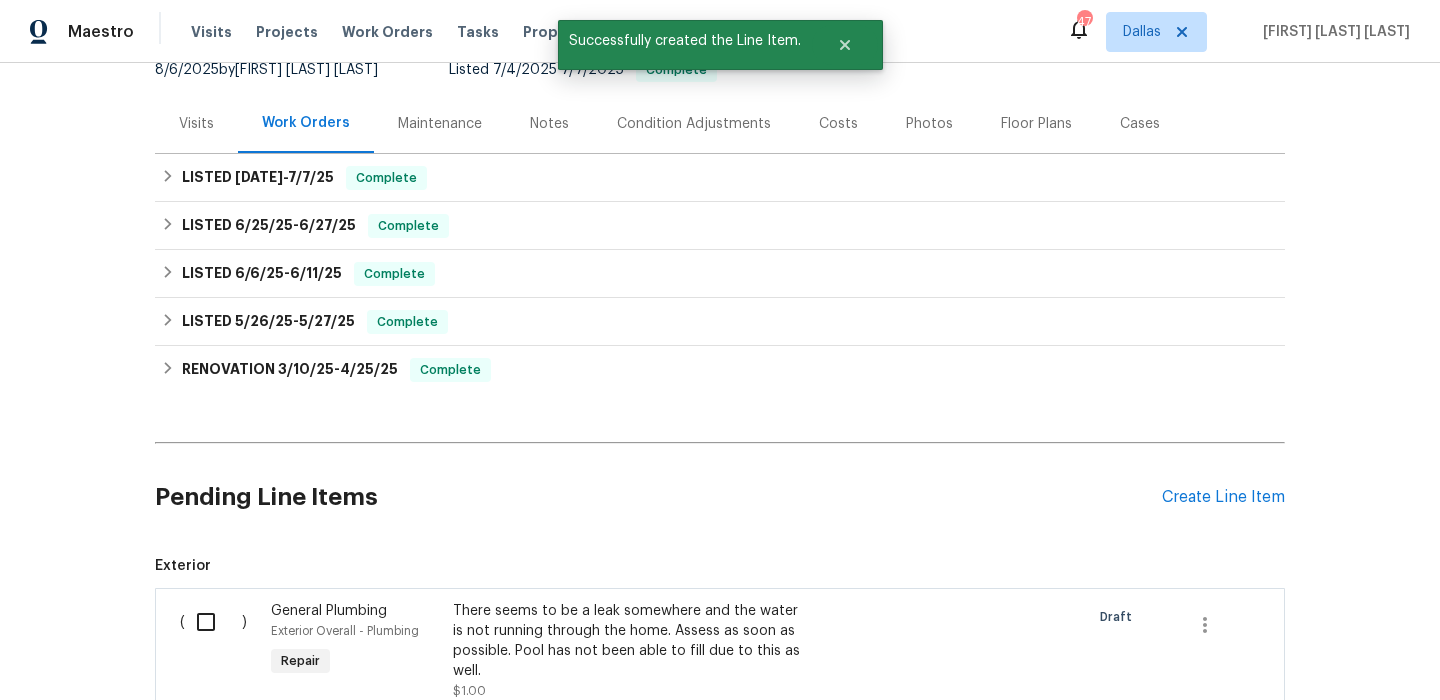 click at bounding box center (213, 622) 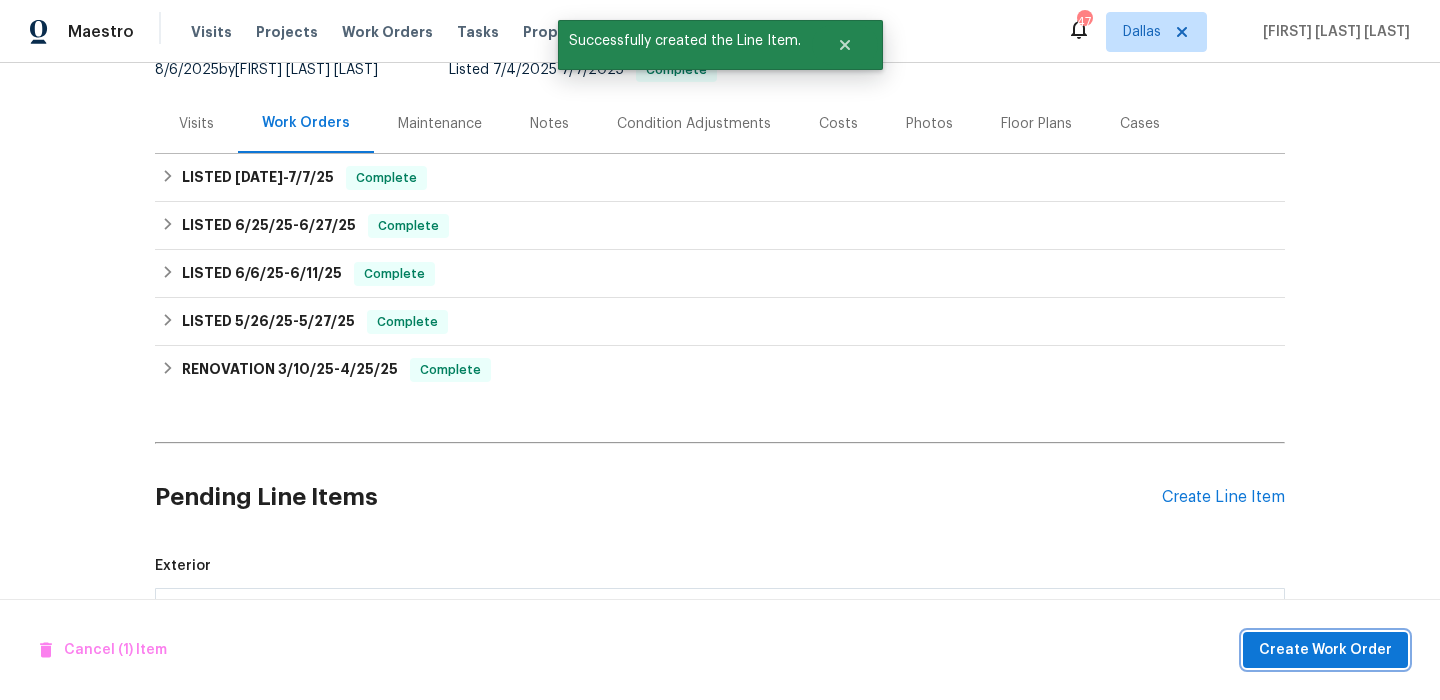 click on "Create Work Order" at bounding box center [1325, 650] 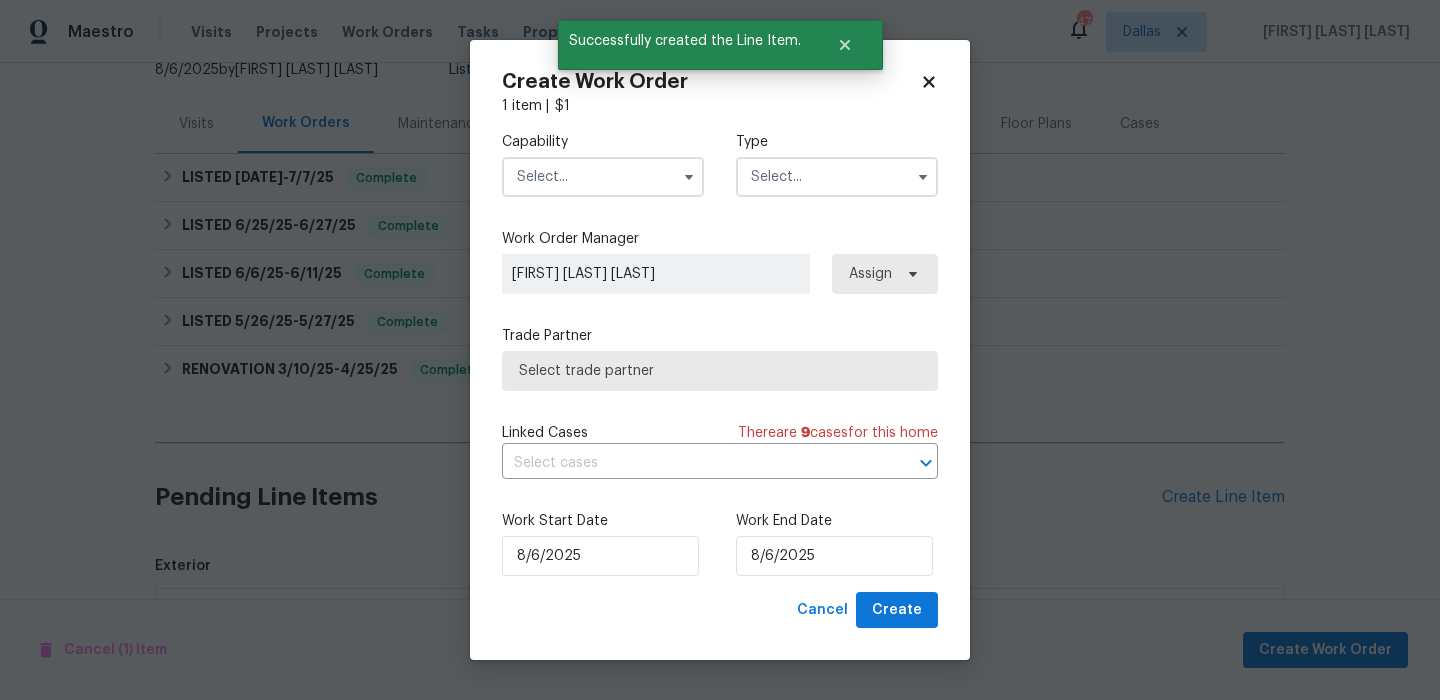 click at bounding box center [603, 177] 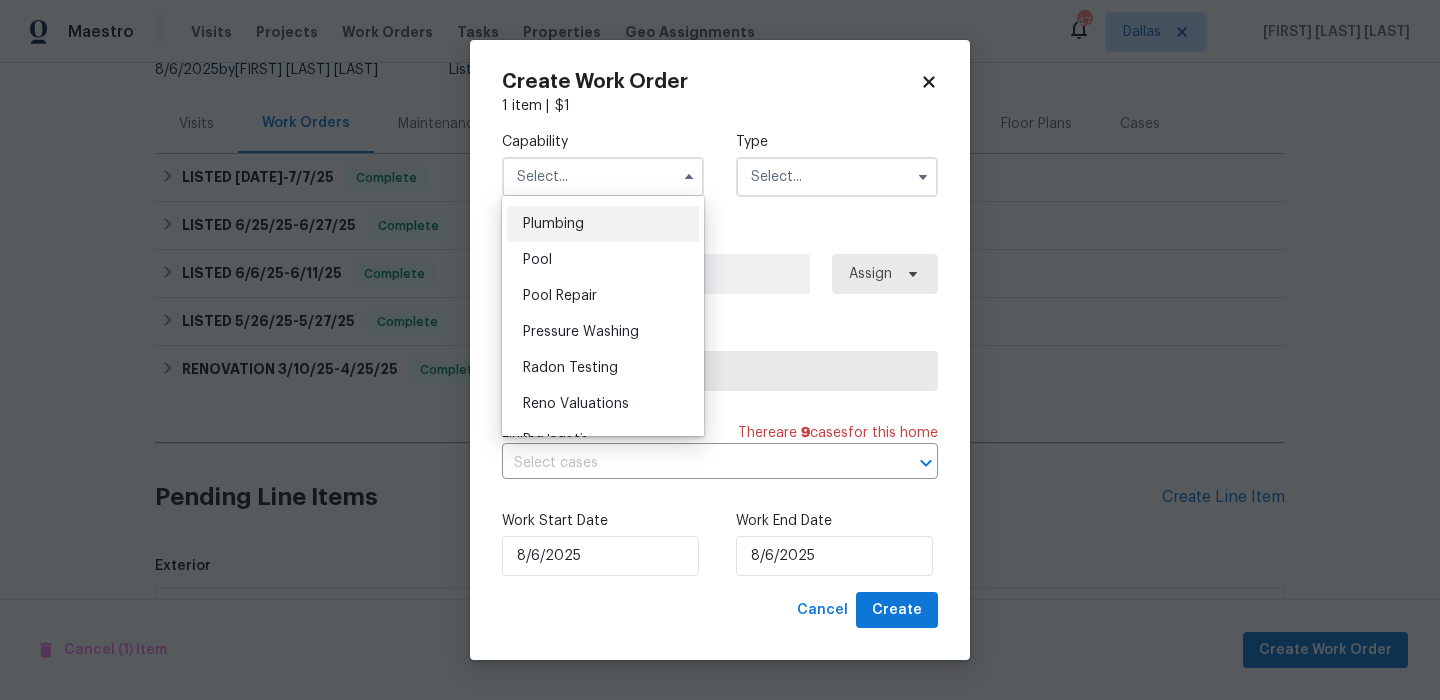 scroll, scrollTop: 1787, scrollLeft: 0, axis: vertical 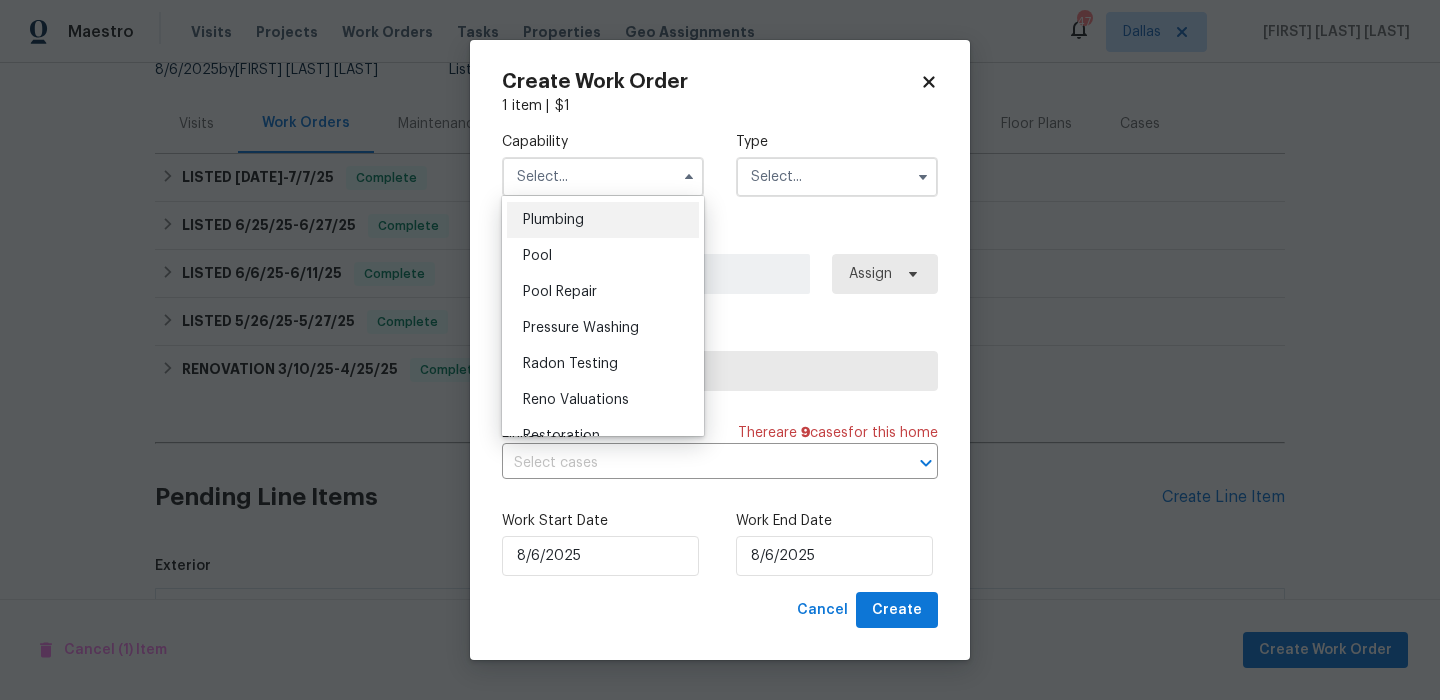 click on "Plumbing" at bounding box center [603, 220] 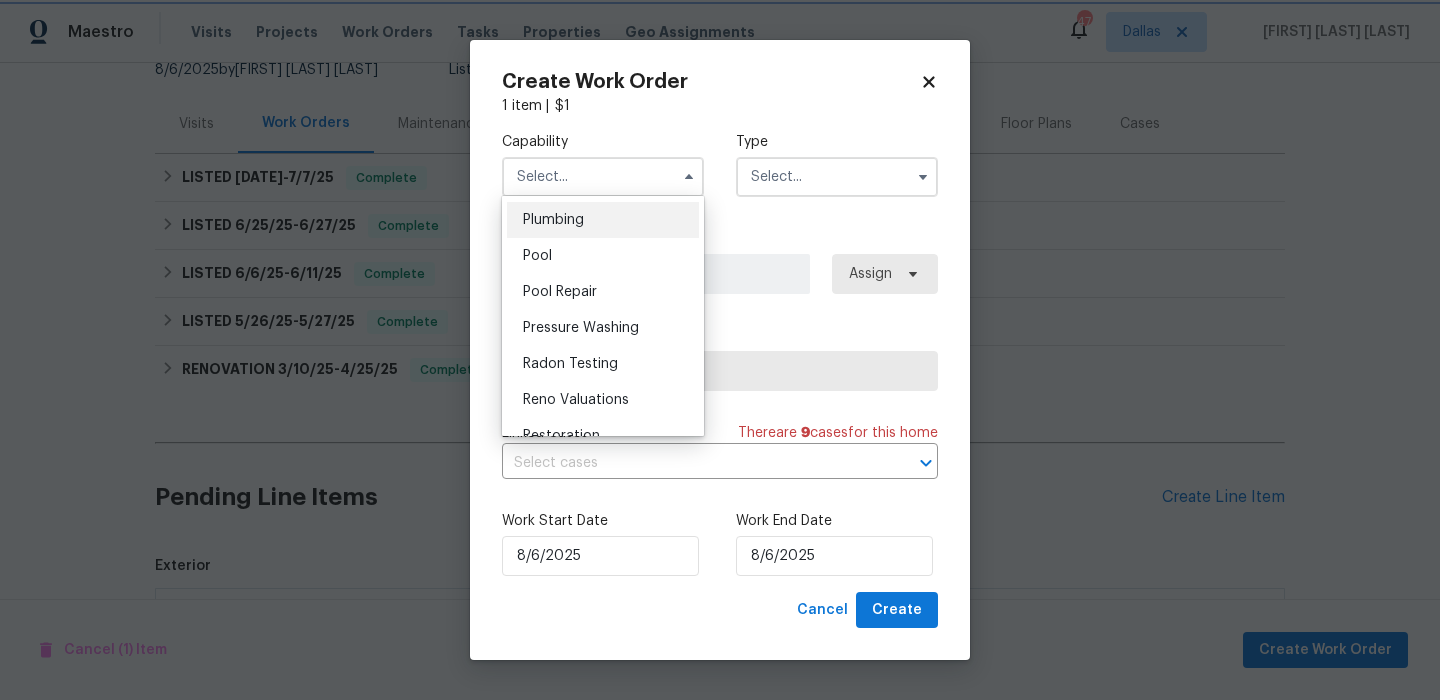 type on "Plumbing" 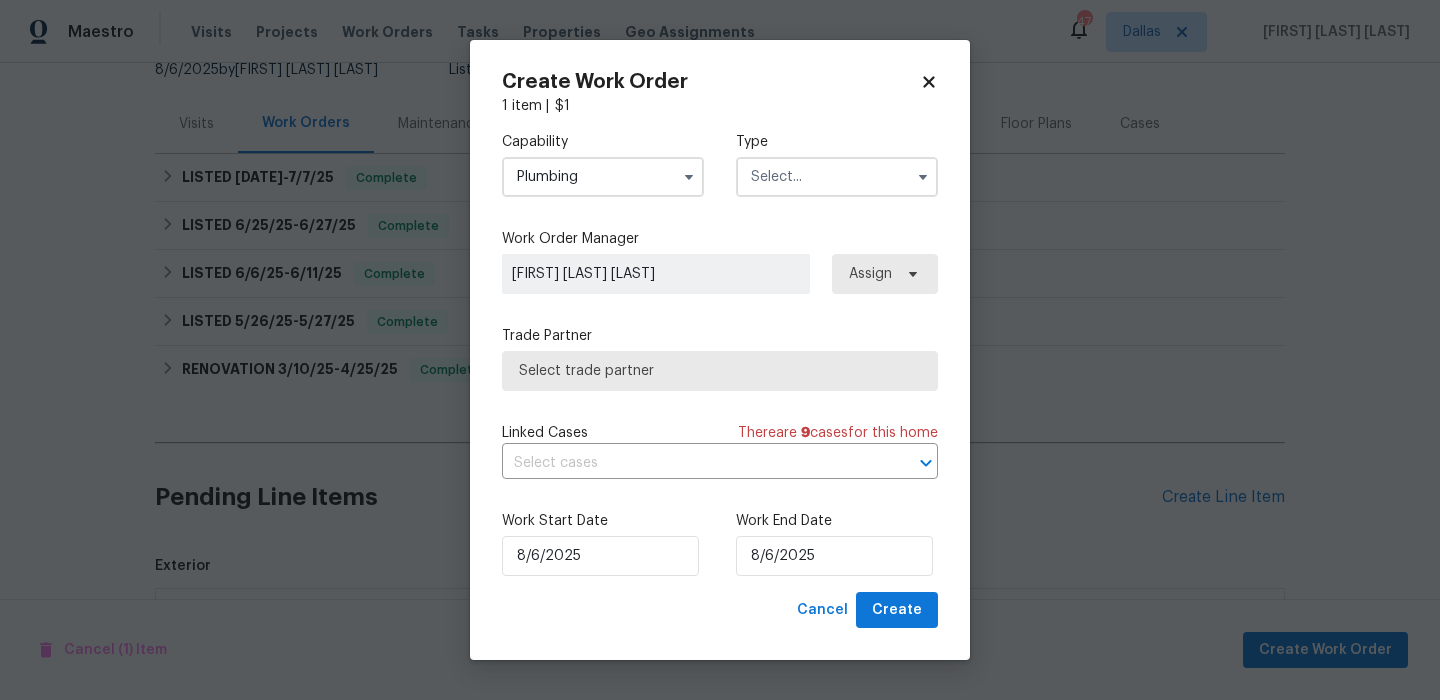 click at bounding box center [837, 177] 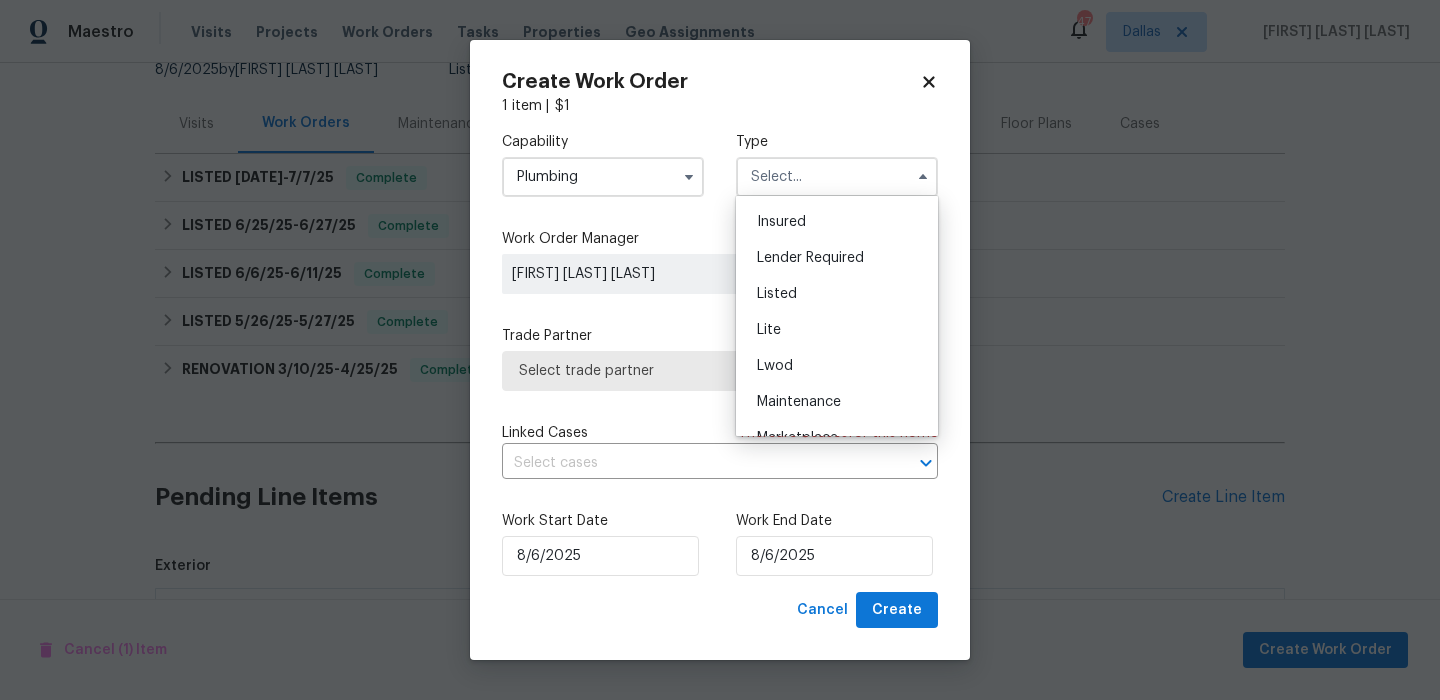 scroll, scrollTop: 177, scrollLeft: 0, axis: vertical 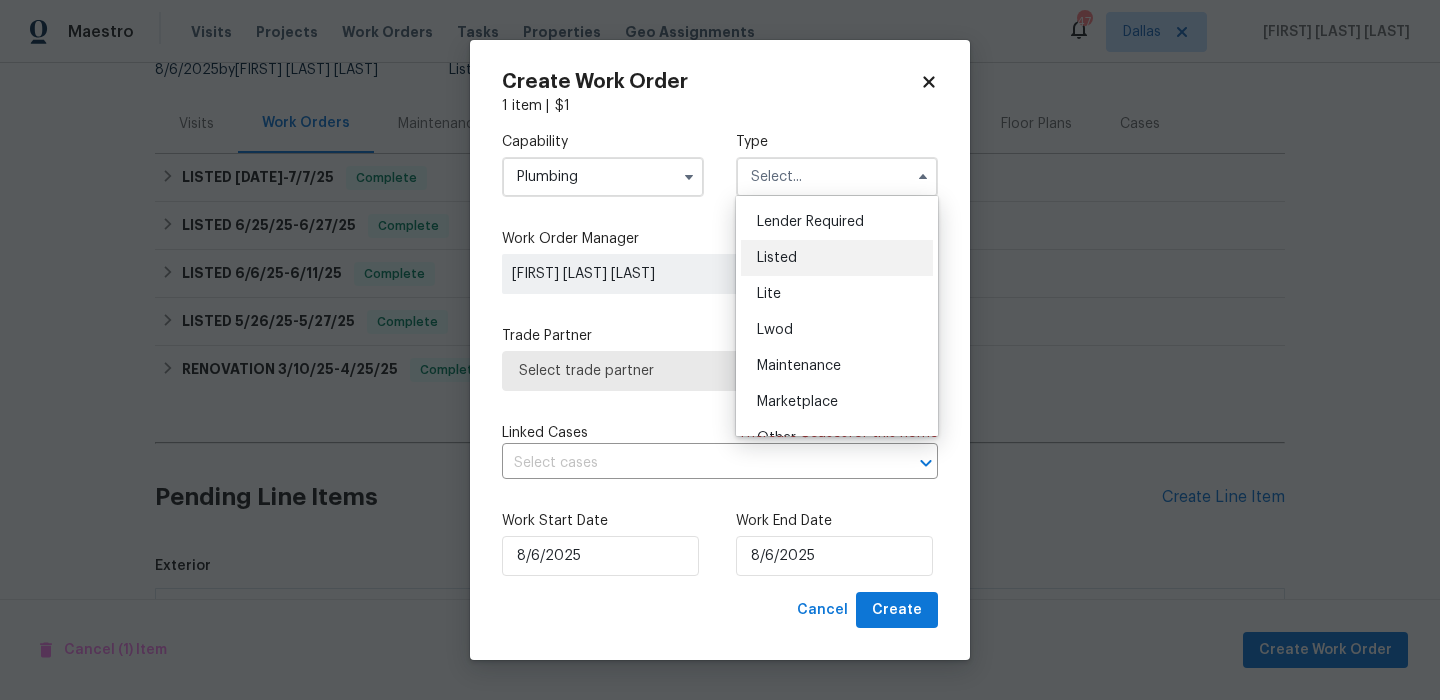 click on "Listed" at bounding box center [837, 258] 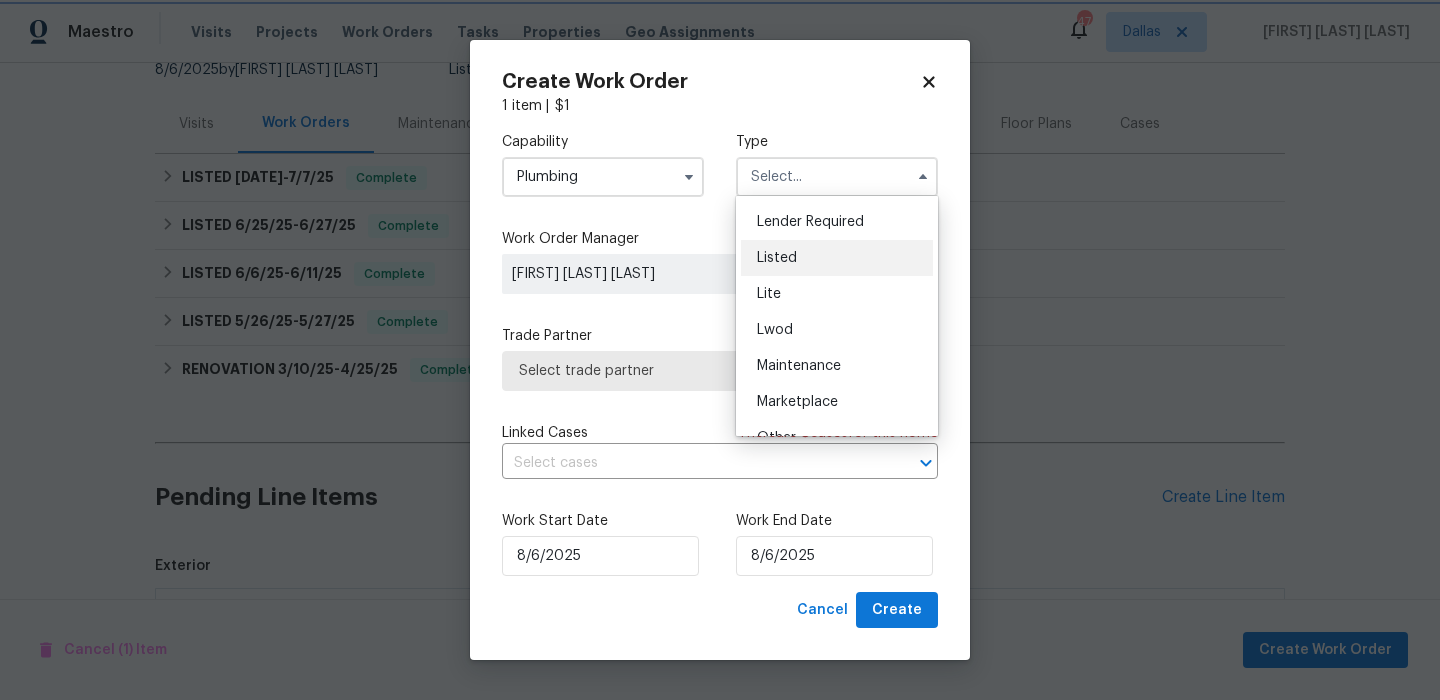 type on "Listed" 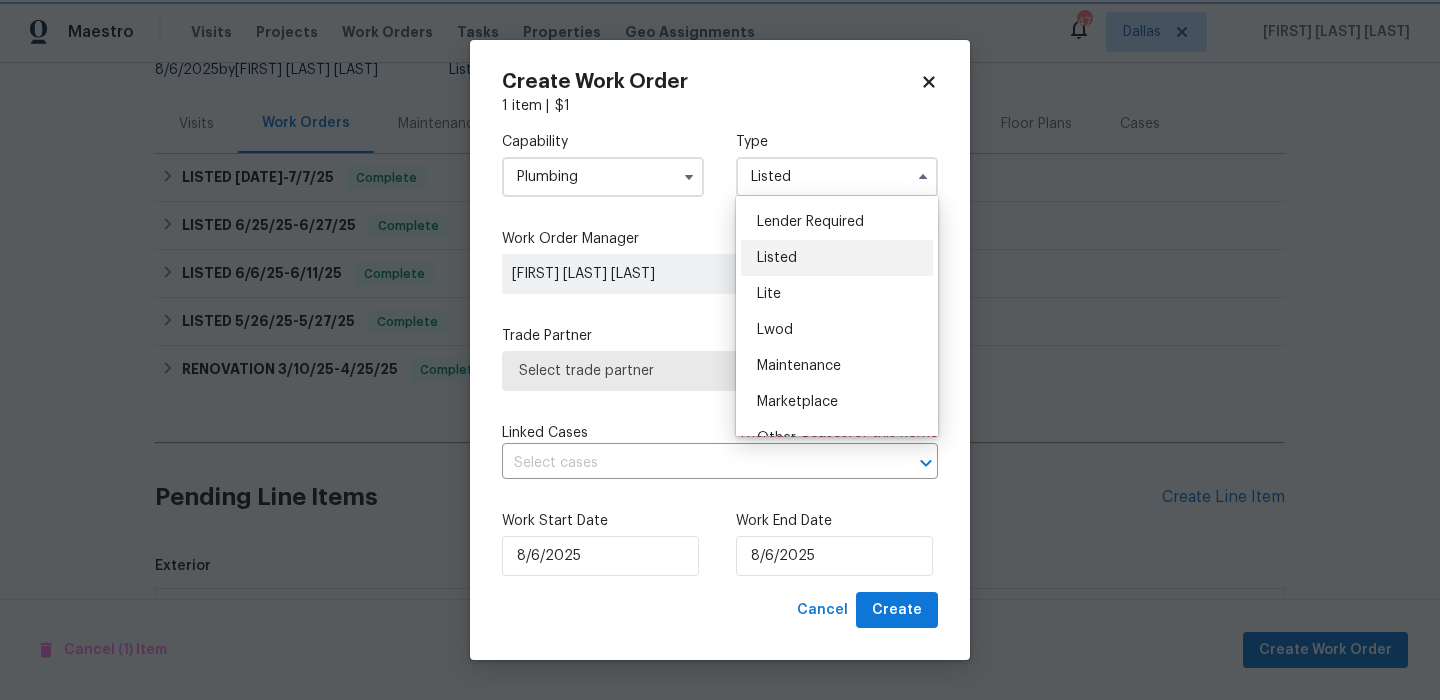 scroll, scrollTop: 0, scrollLeft: 0, axis: both 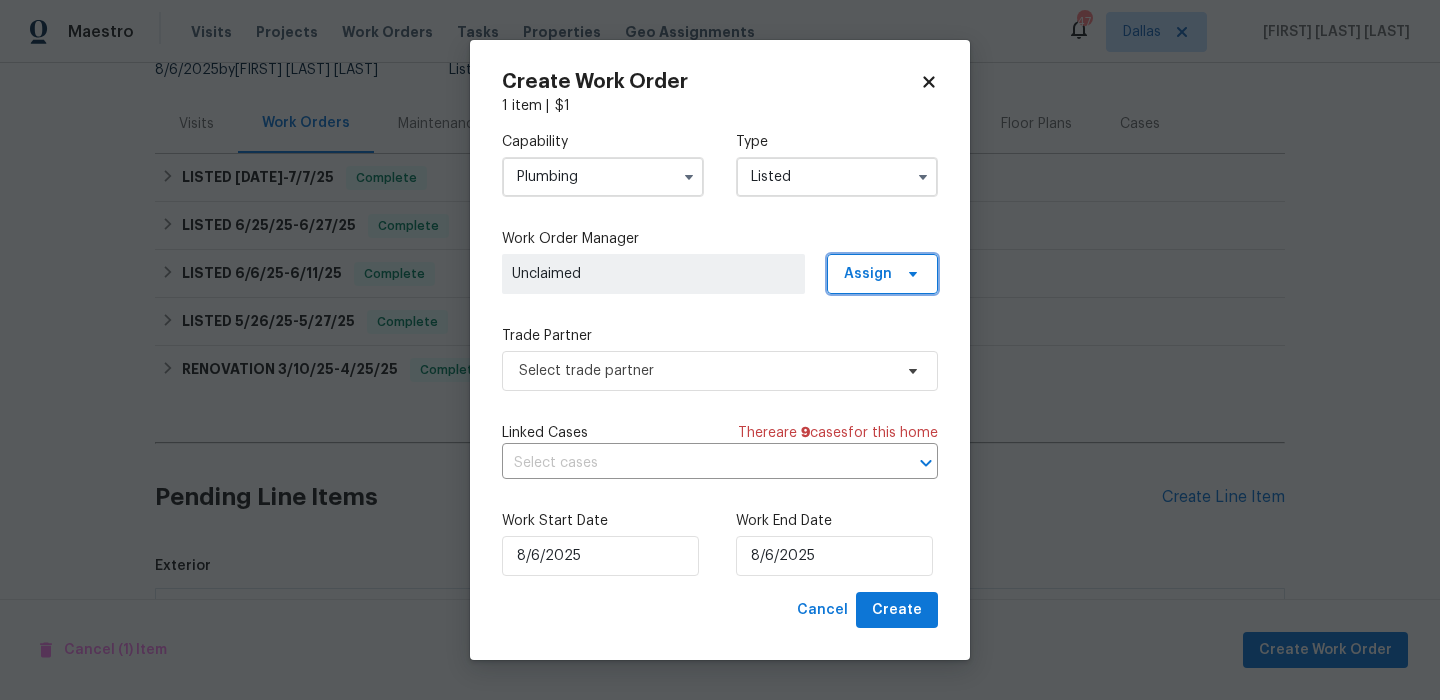 click on "Assign" at bounding box center (868, 274) 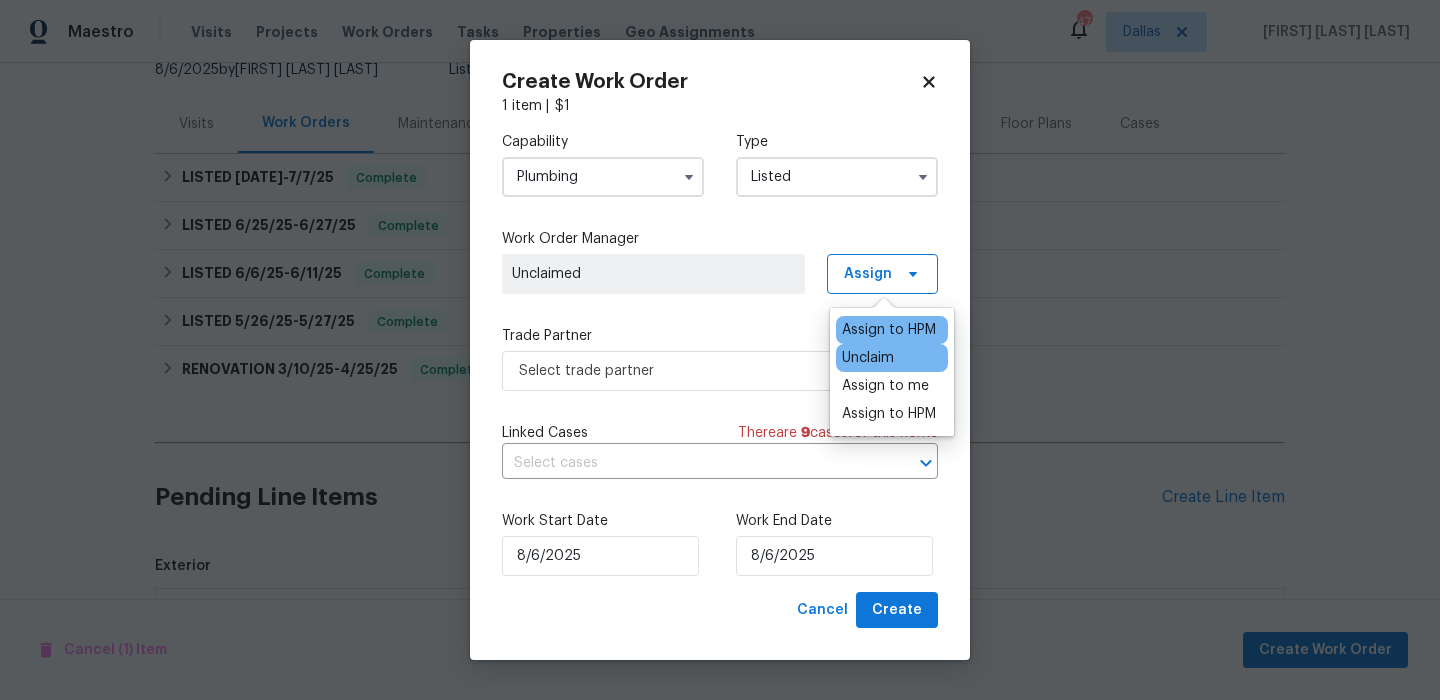 click on "Assign to HPM" at bounding box center [892, 330] 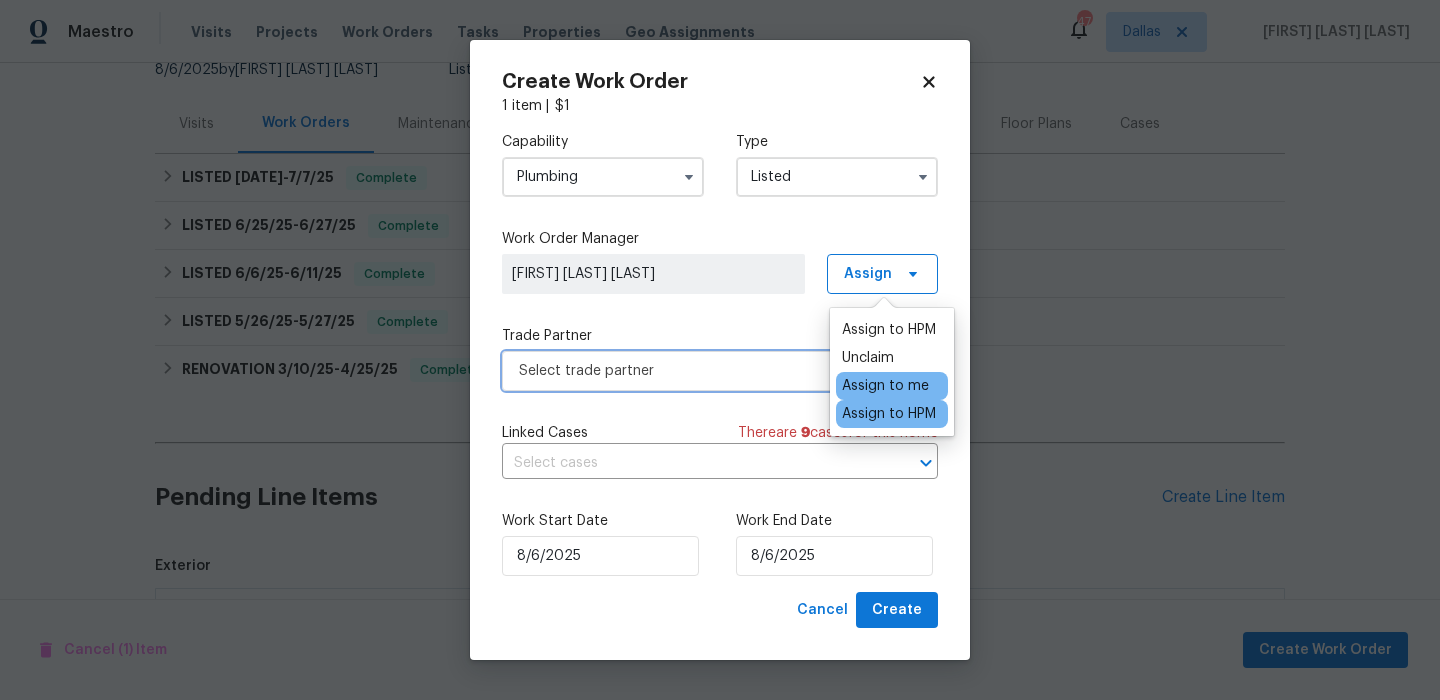 click on "Select trade partner" at bounding box center [705, 371] 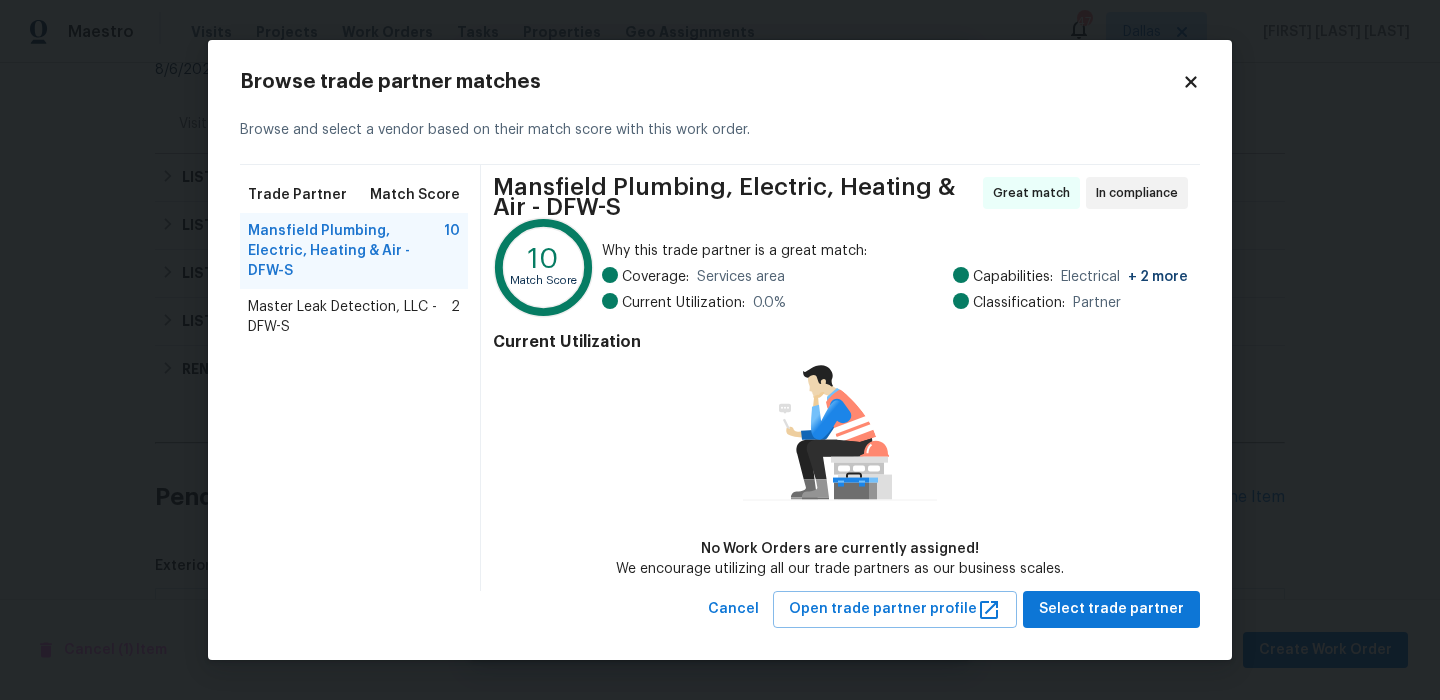 click on "Master Leak Detection, LLC - DFW-S" at bounding box center [349, 317] 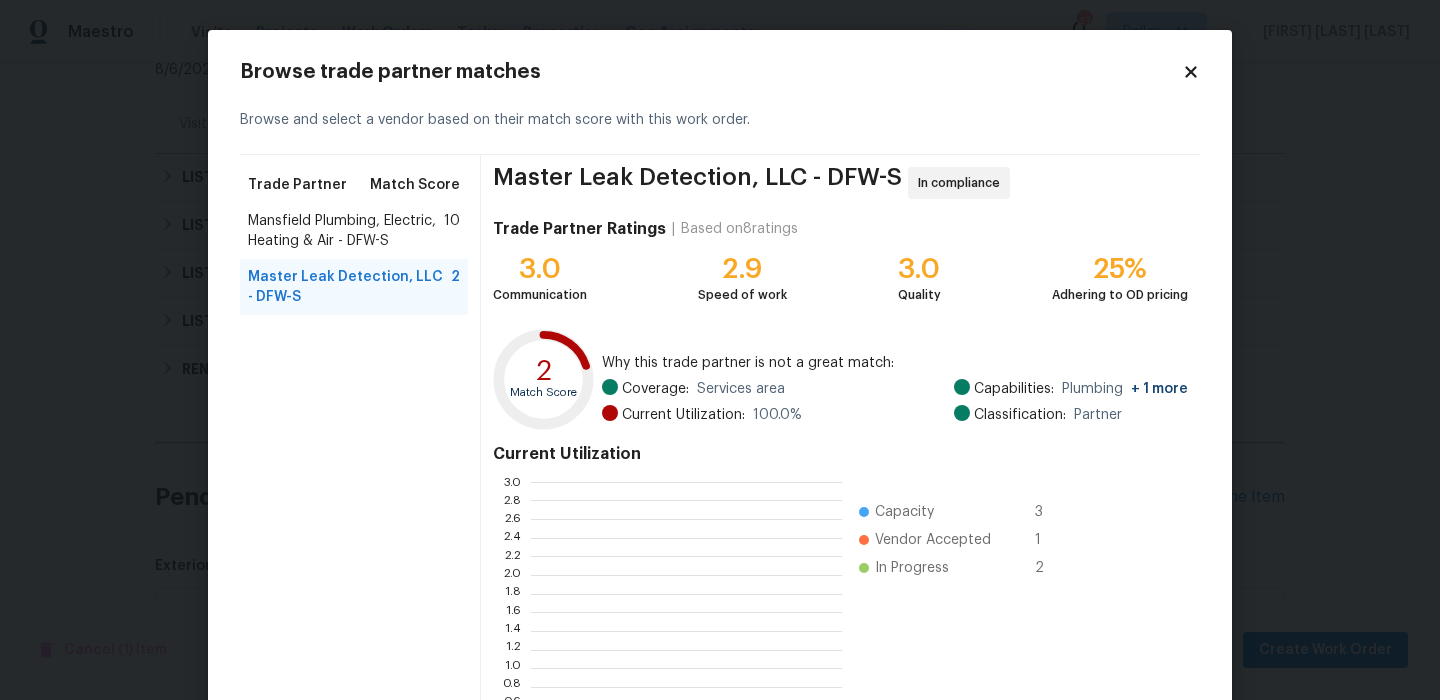 scroll, scrollTop: 2, scrollLeft: 1, axis: both 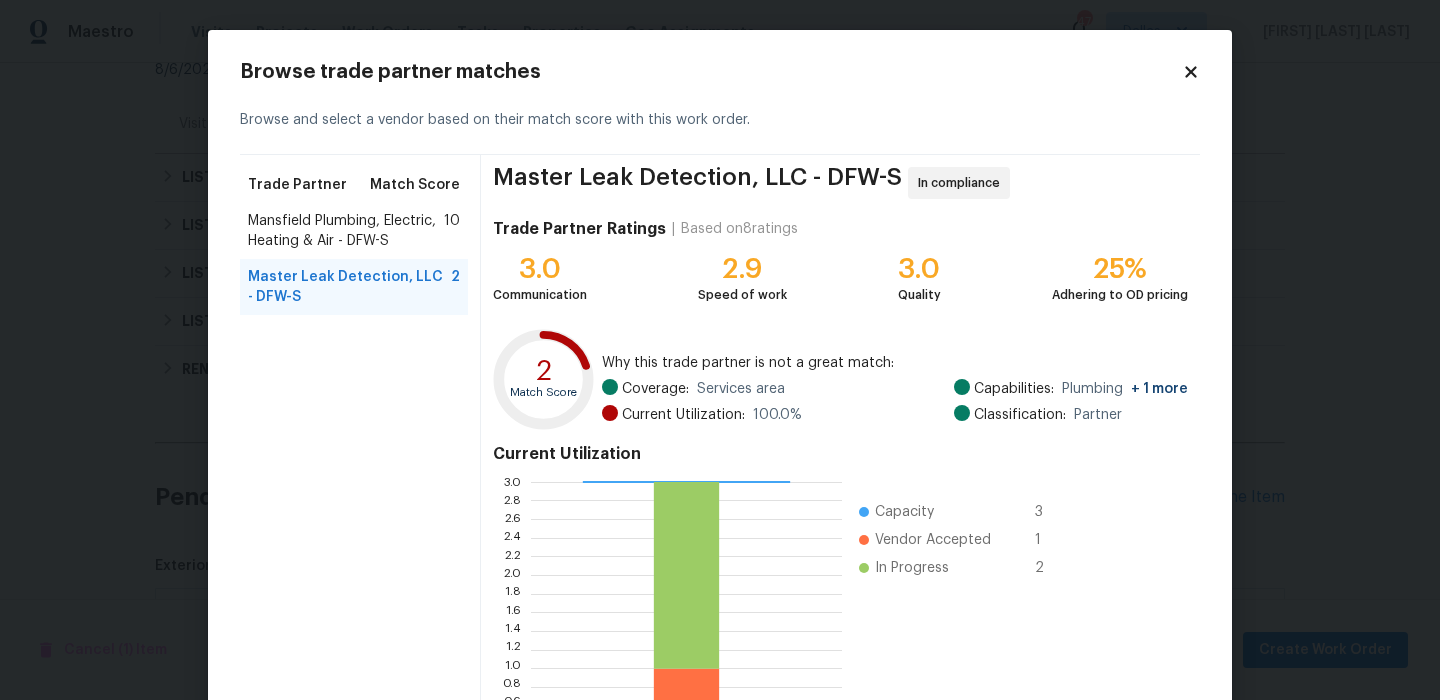 click on "Mansfield Plumbing, Electric, Heating & Air - DFW-S" at bounding box center (346, 231) 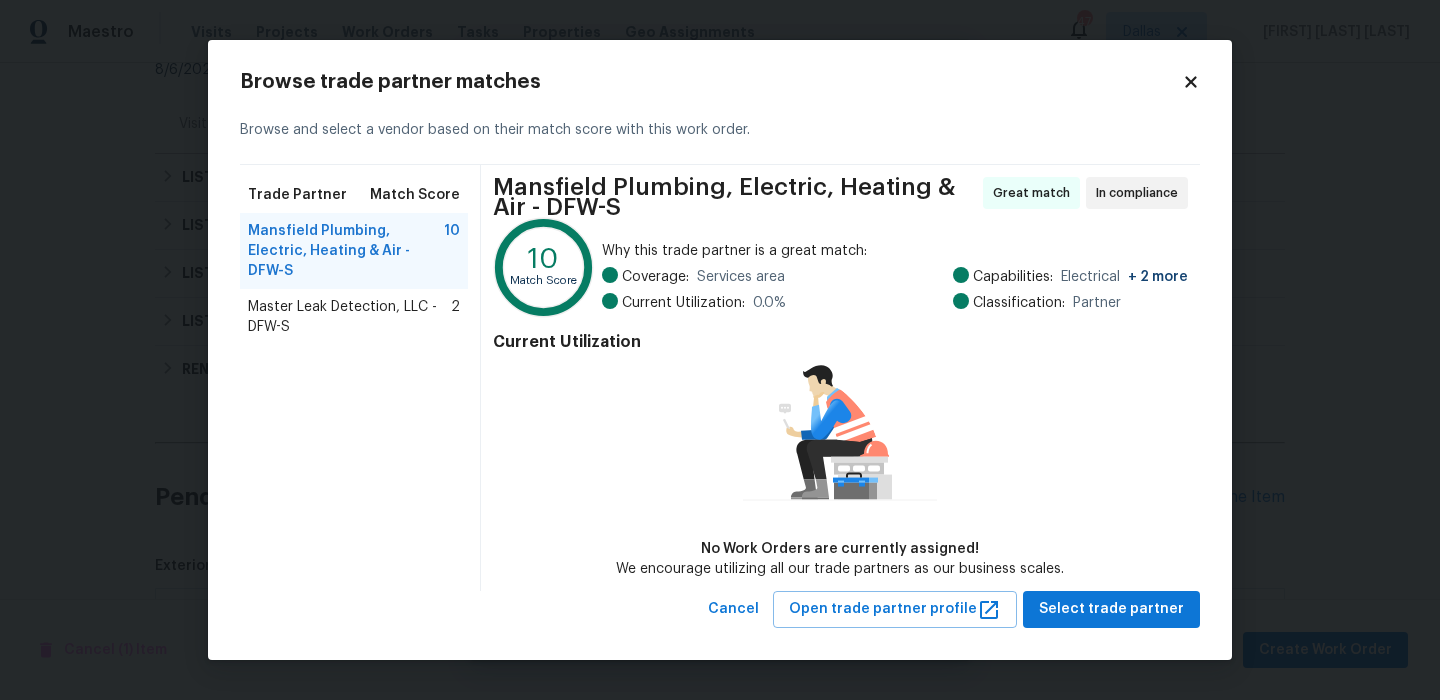 click on "Master Leak Detection, LLC - DFW-S" at bounding box center (349, 317) 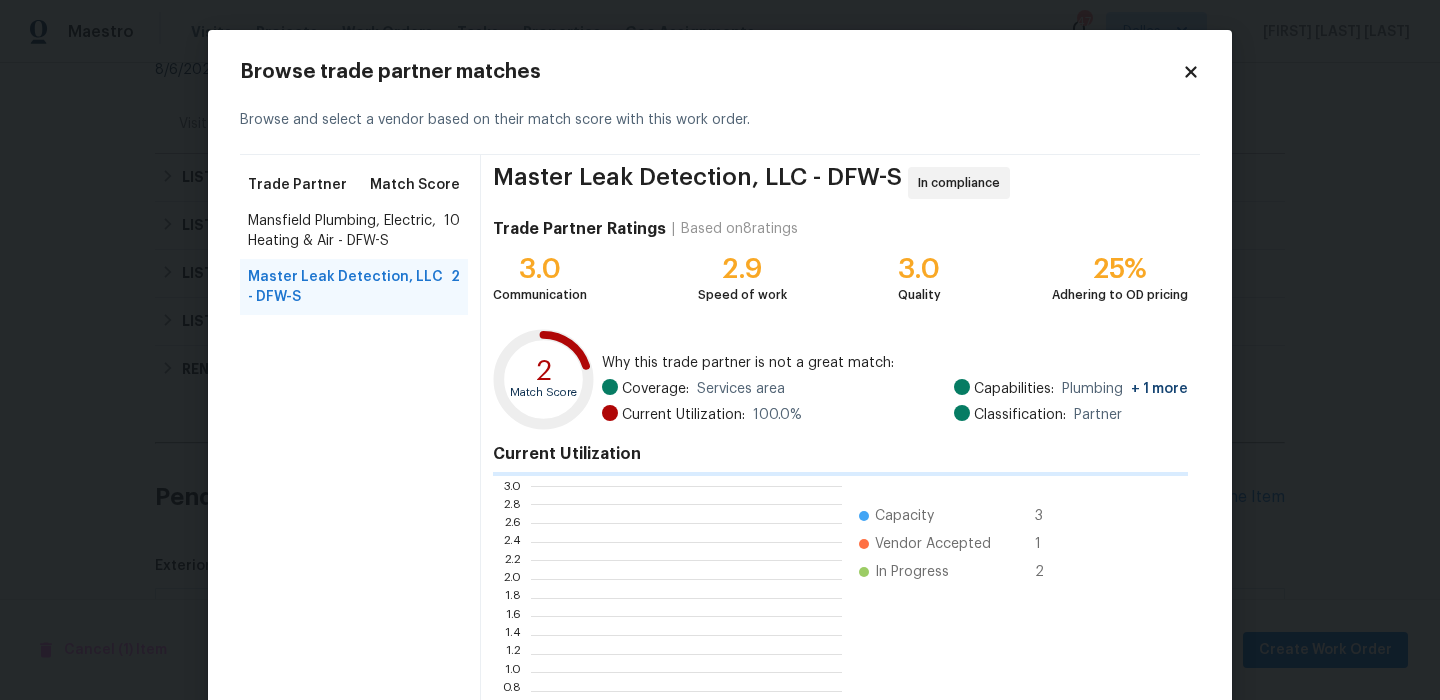 scroll, scrollTop: 2, scrollLeft: 1, axis: both 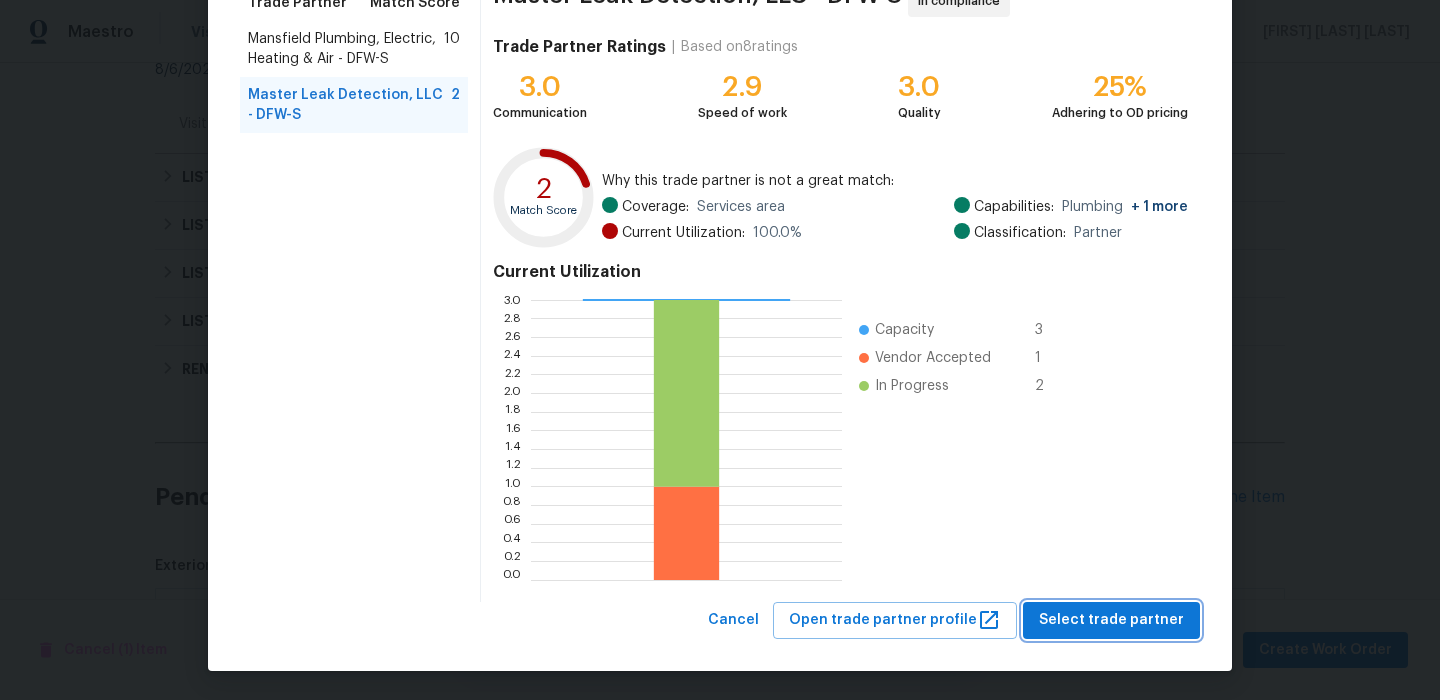 click on "Select trade partner" at bounding box center [1111, 620] 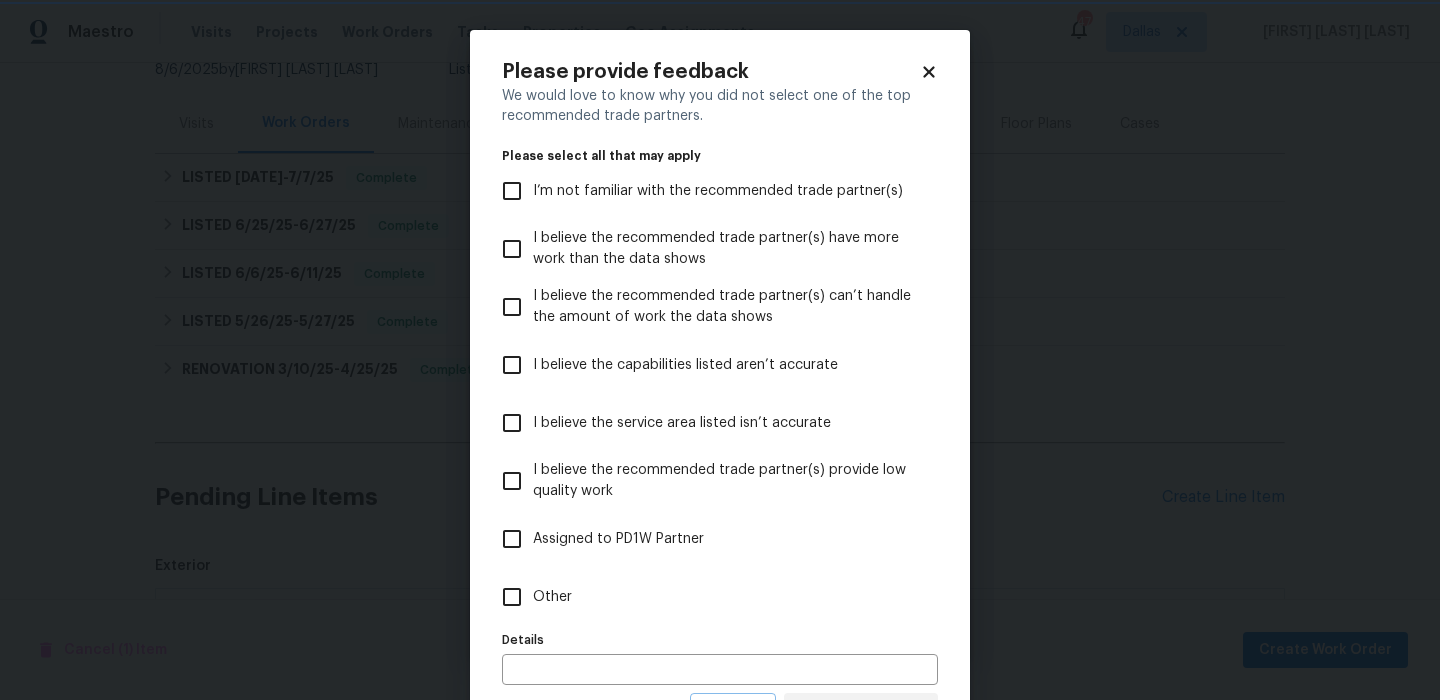 scroll, scrollTop: 0, scrollLeft: 0, axis: both 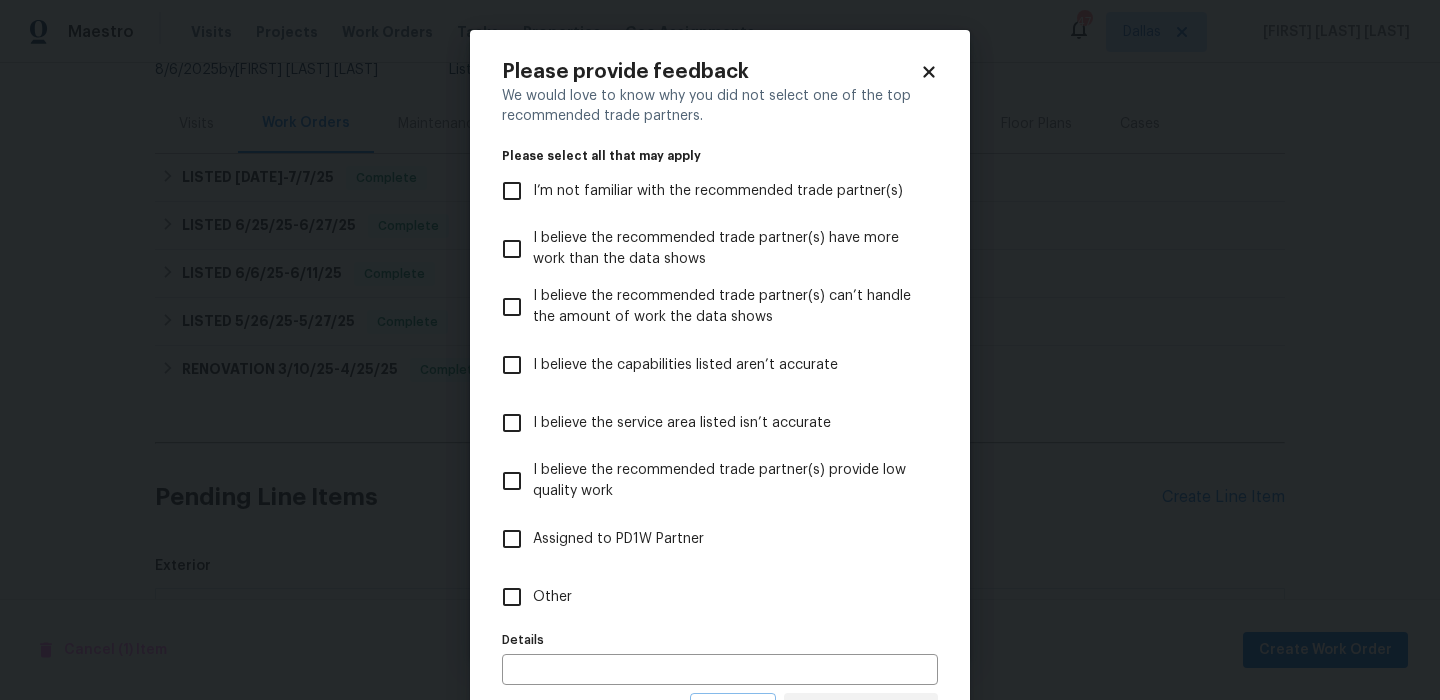click on "Other" at bounding box center [706, 597] 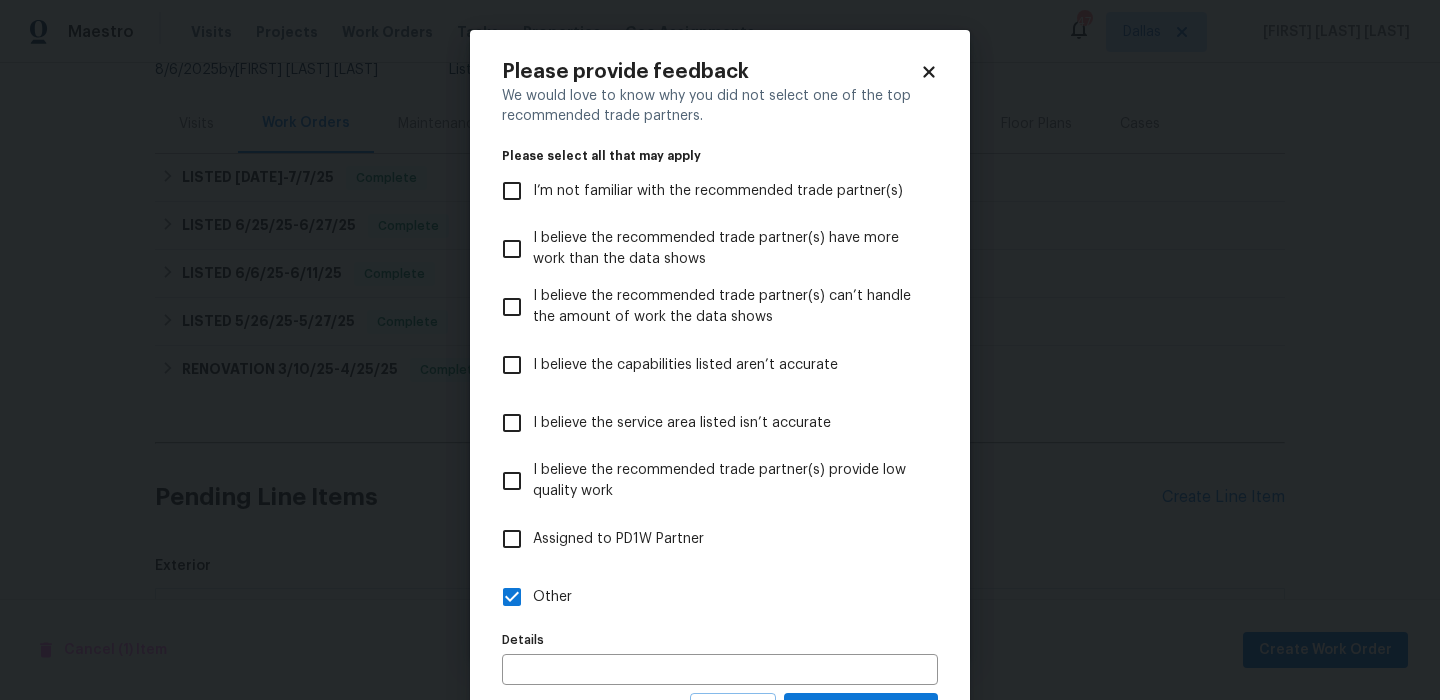 scroll, scrollTop: 92, scrollLeft: 0, axis: vertical 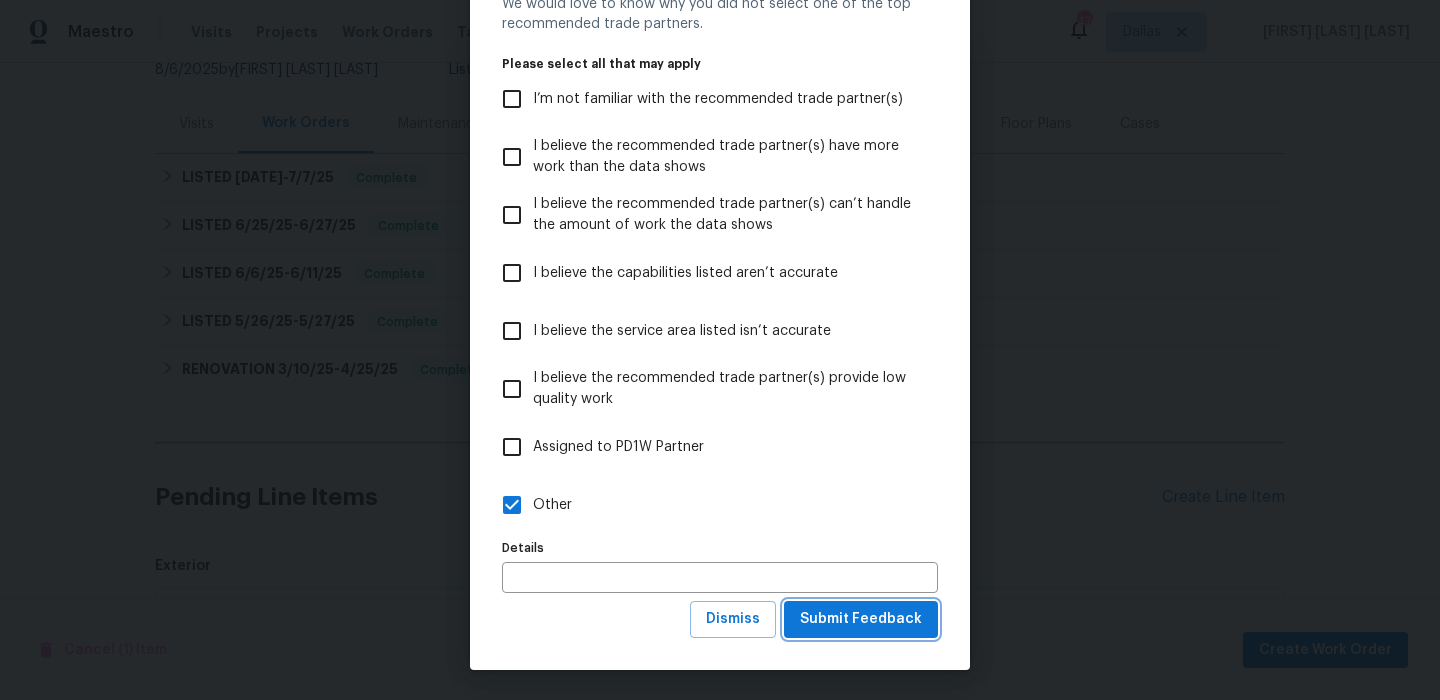 click on "Submit Feedback" at bounding box center (861, 619) 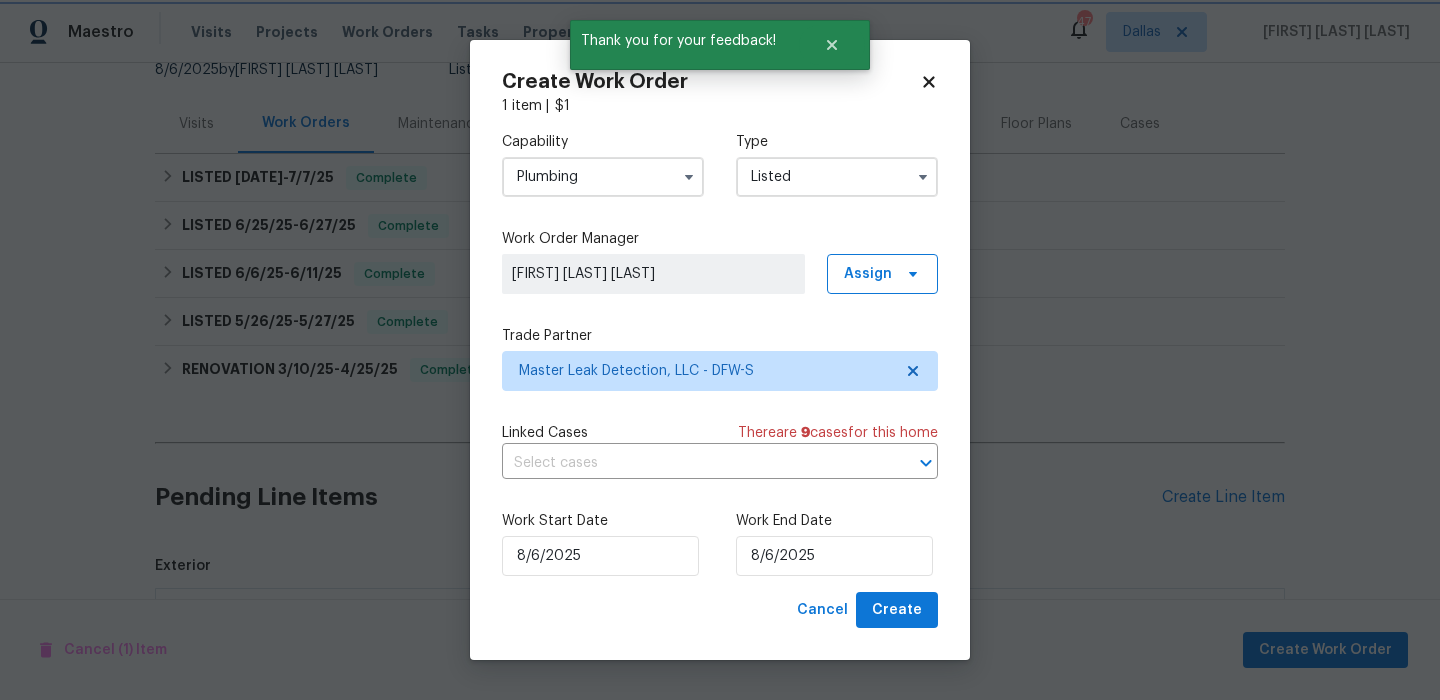 scroll, scrollTop: 0, scrollLeft: 0, axis: both 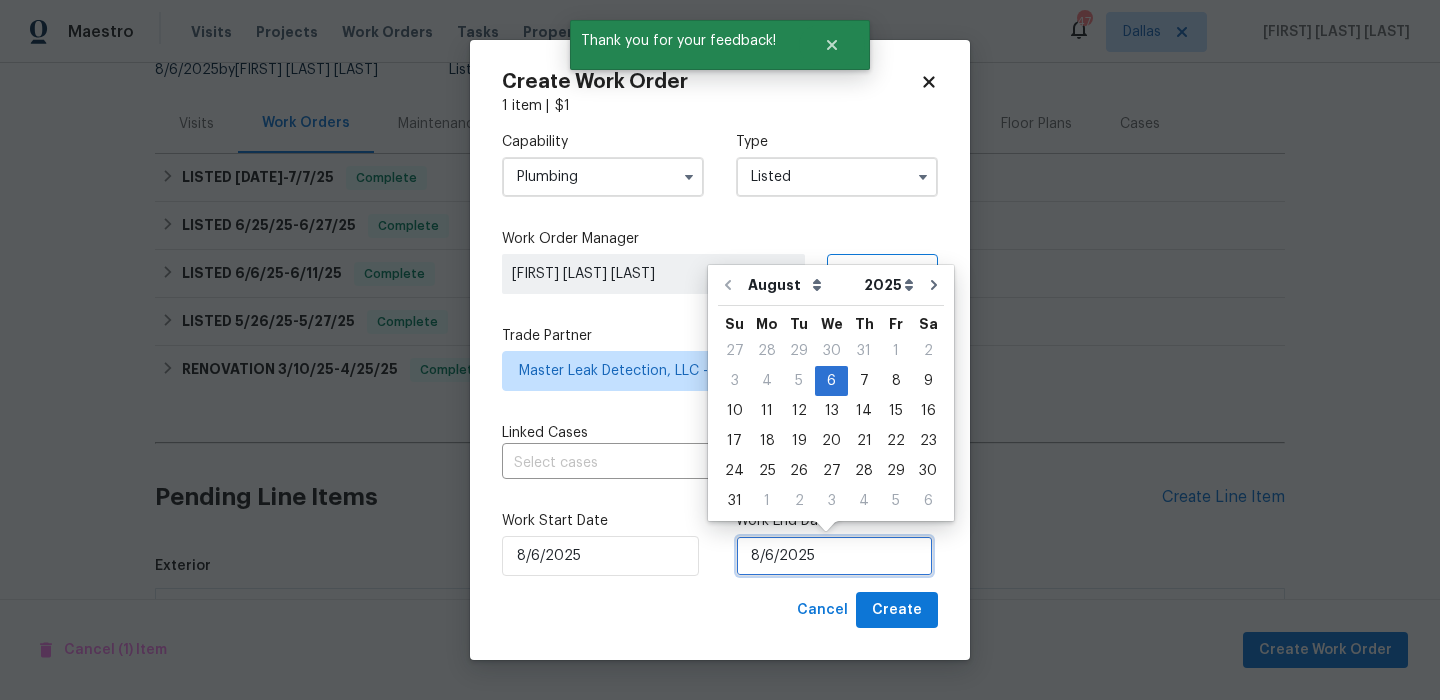 click on "8/6/2025" at bounding box center [834, 556] 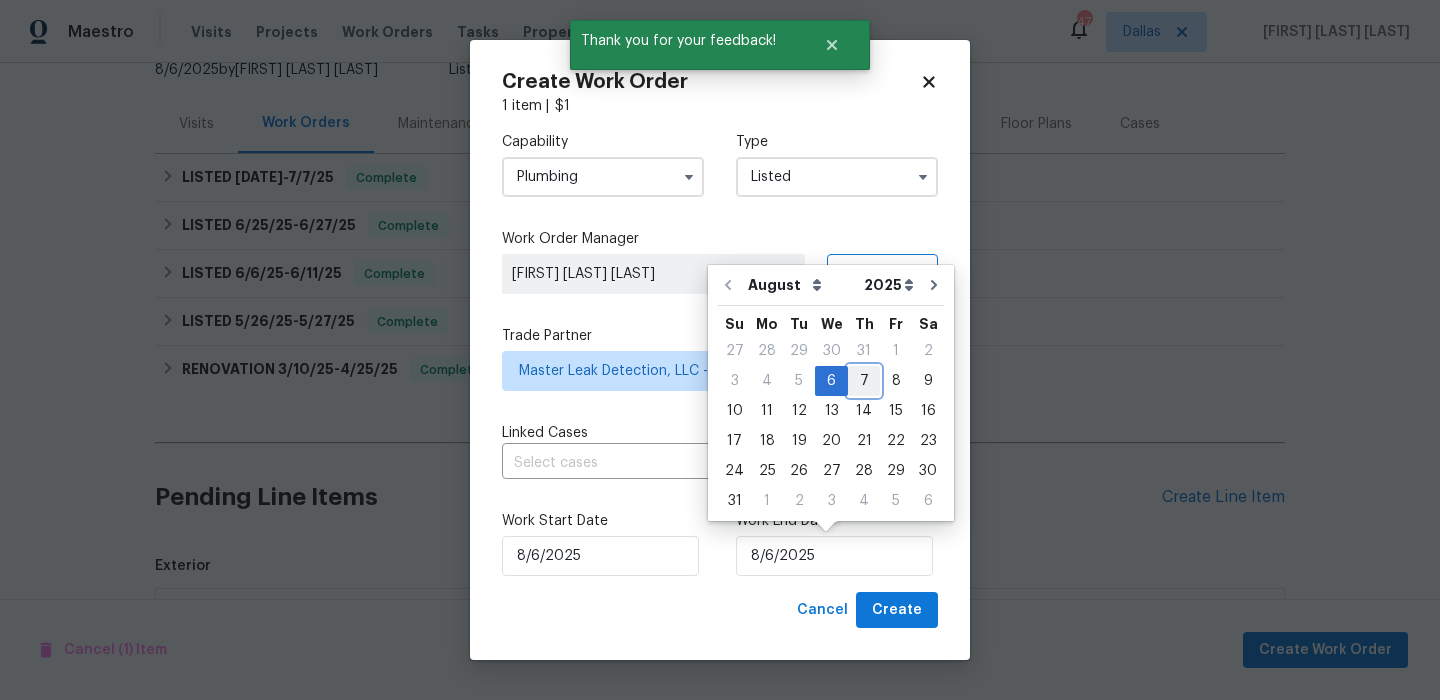 click on "7" at bounding box center (864, 381) 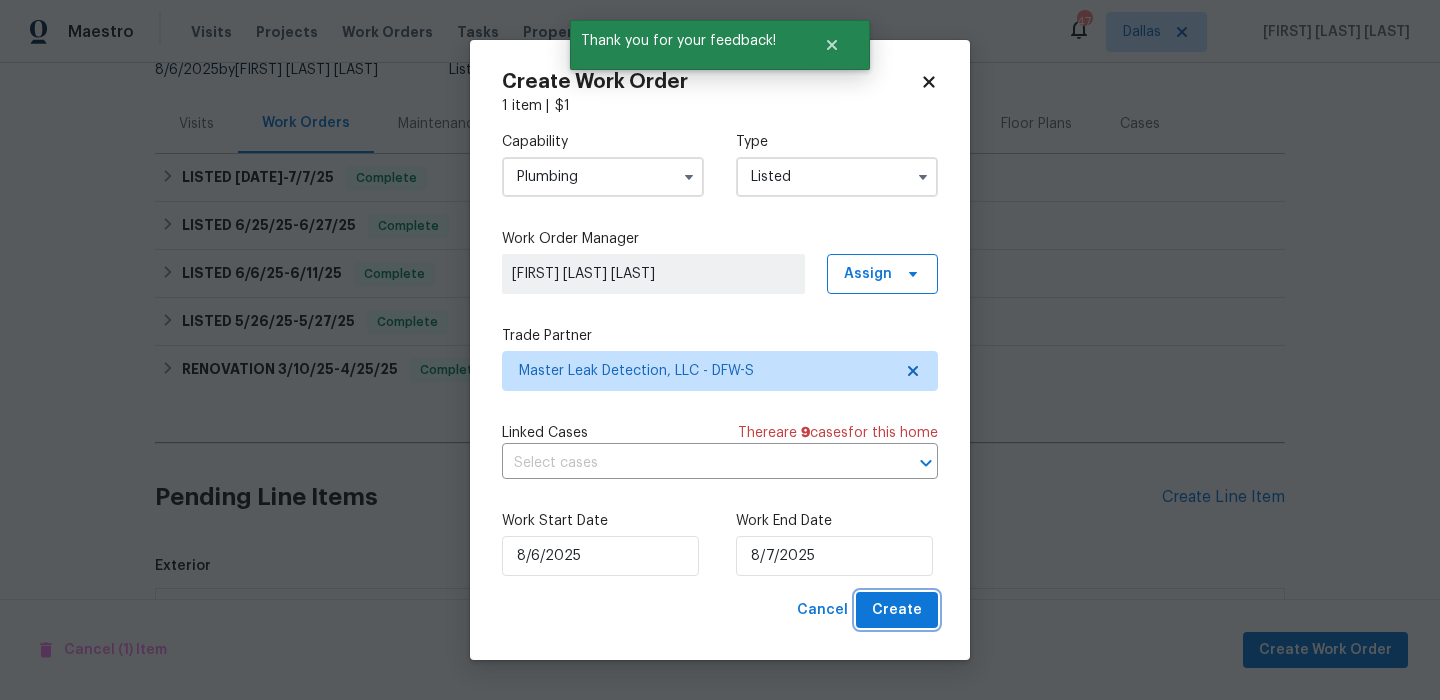click on "Create" at bounding box center (897, 610) 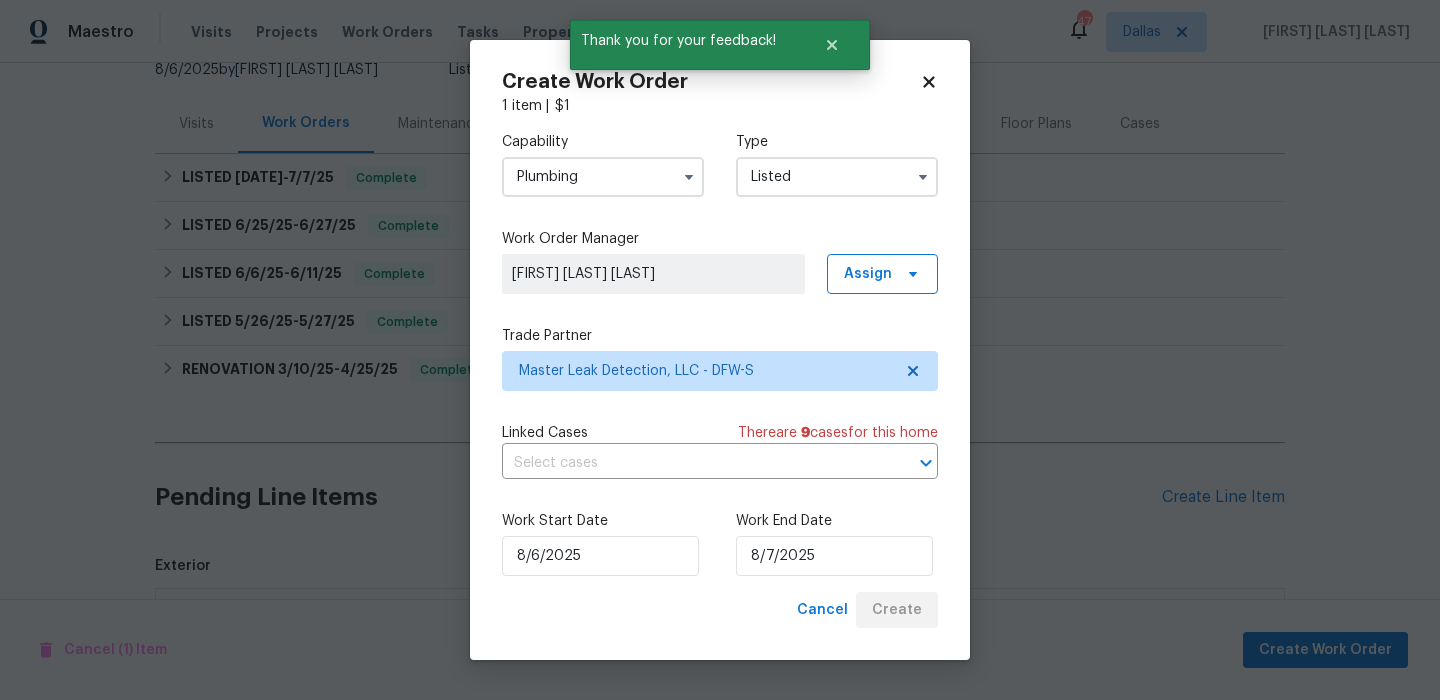 checkbox on "false" 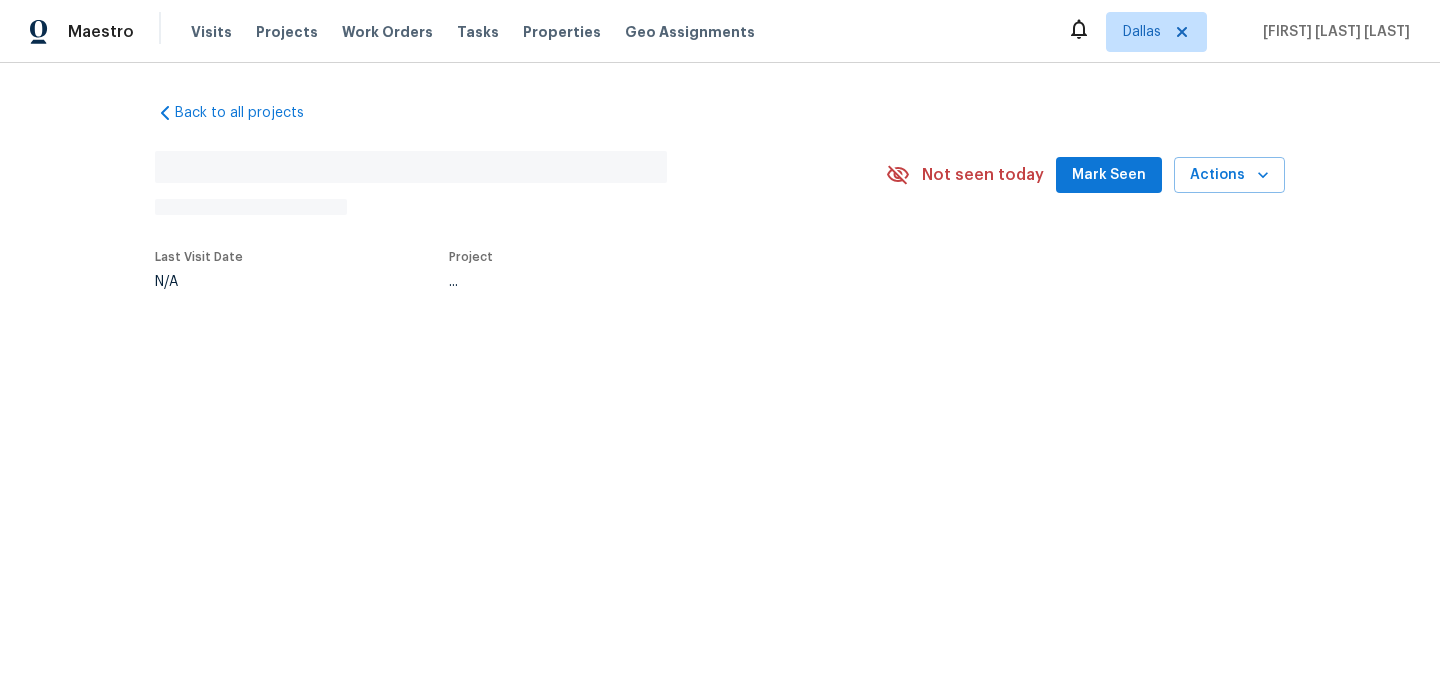 scroll, scrollTop: 0, scrollLeft: 0, axis: both 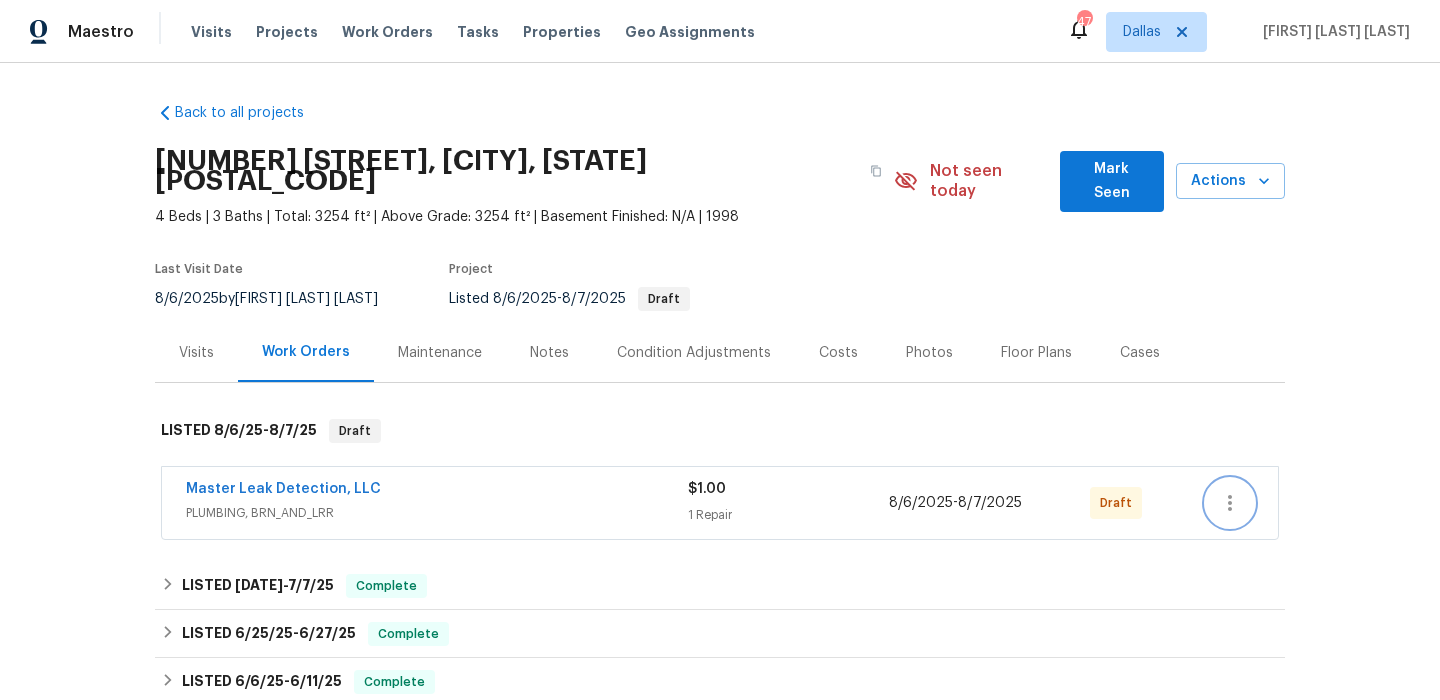 click 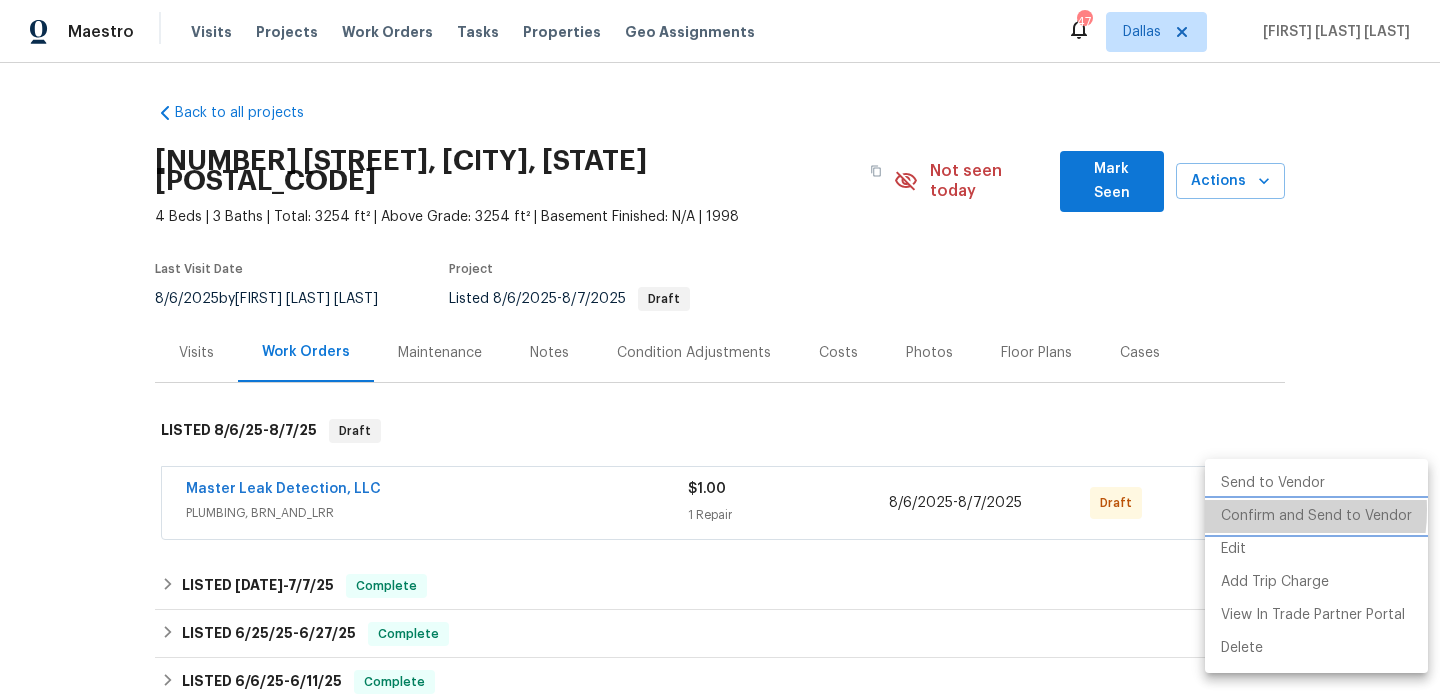 click on "Confirm and Send to Vendor" at bounding box center [1316, 516] 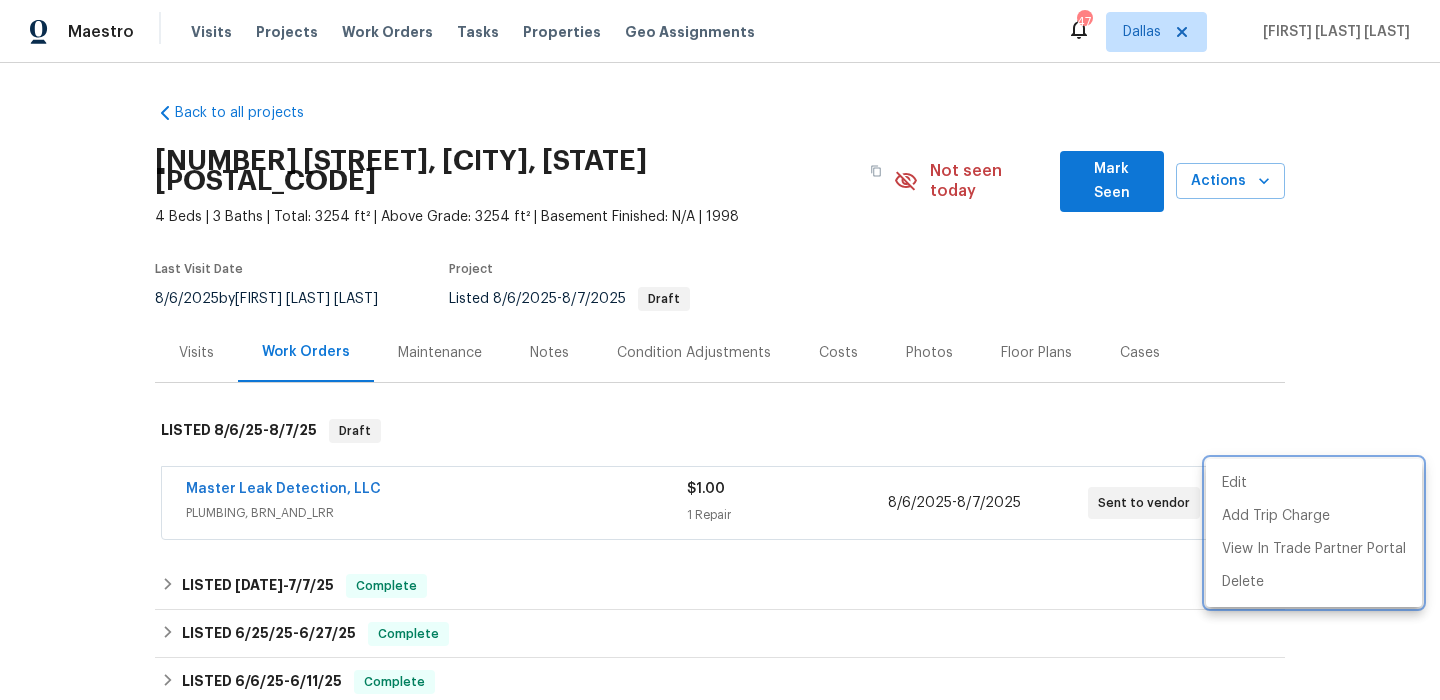 click at bounding box center [720, 350] 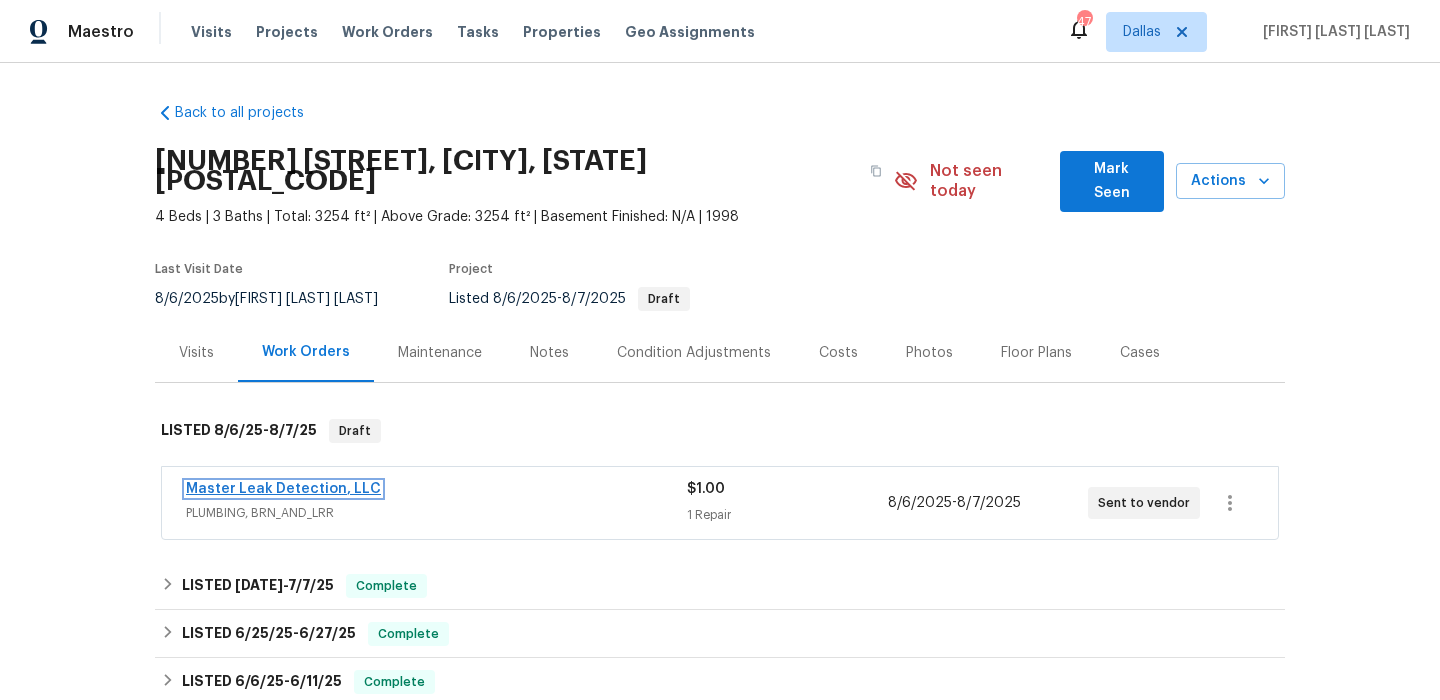 click on "Master Leak Detection, LLC" at bounding box center (283, 489) 